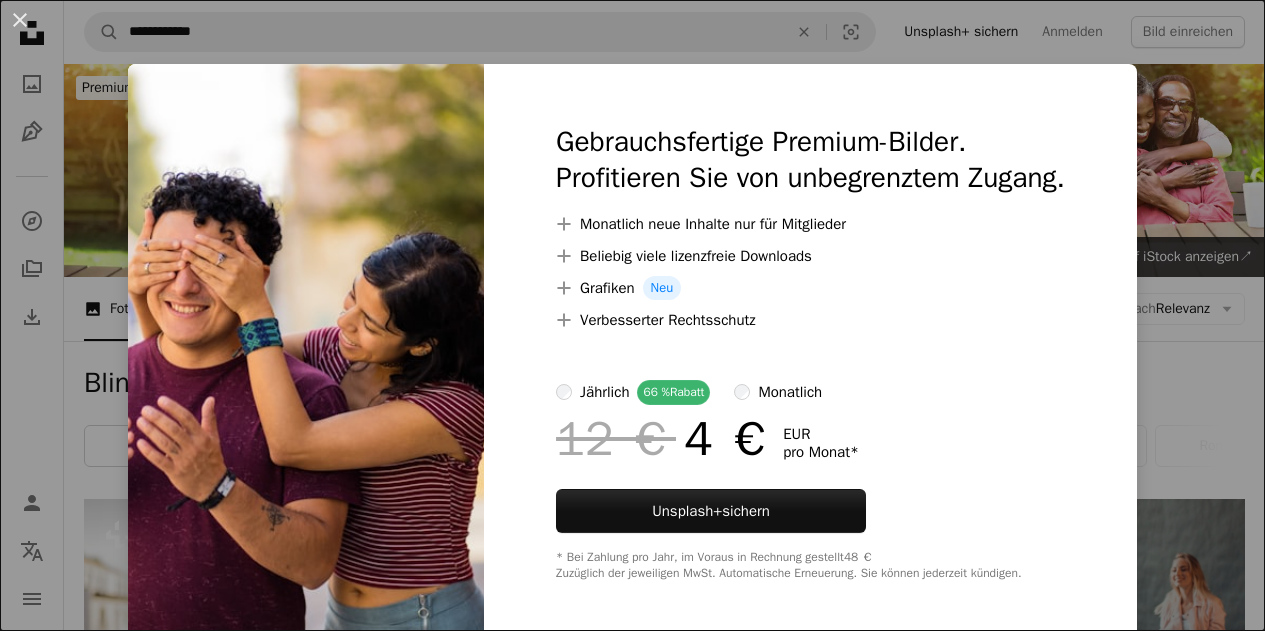 scroll, scrollTop: 353, scrollLeft: 0, axis: vertical 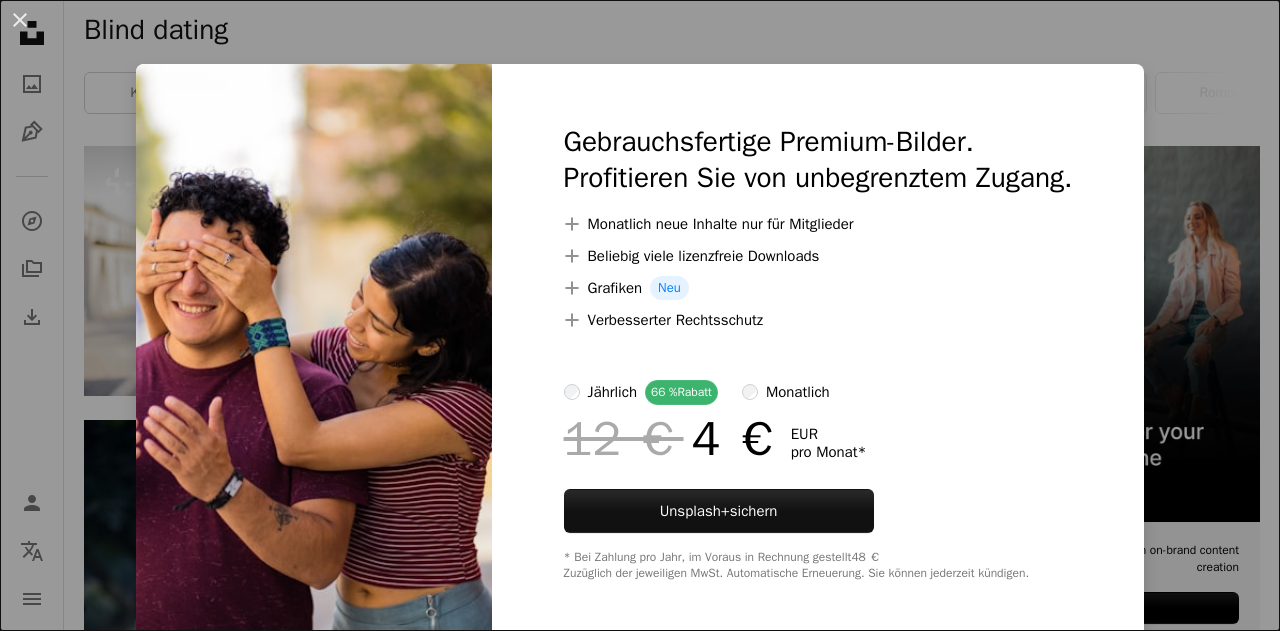 click at bounding box center [314, 352] 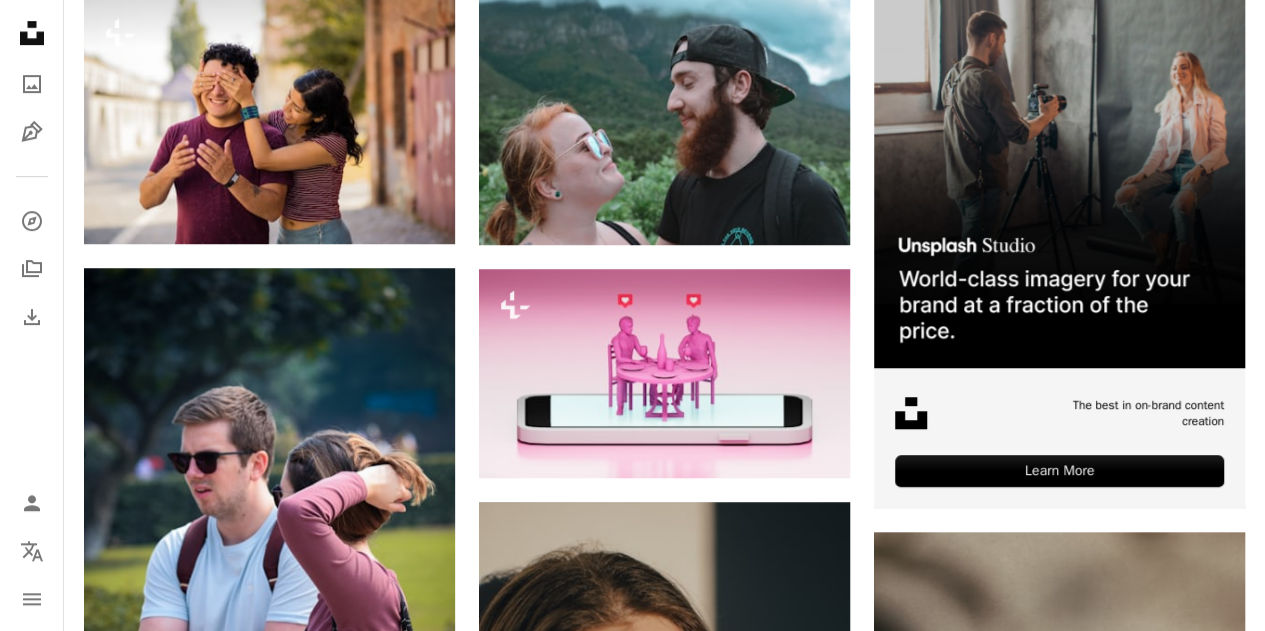 scroll, scrollTop: 260, scrollLeft: 0, axis: vertical 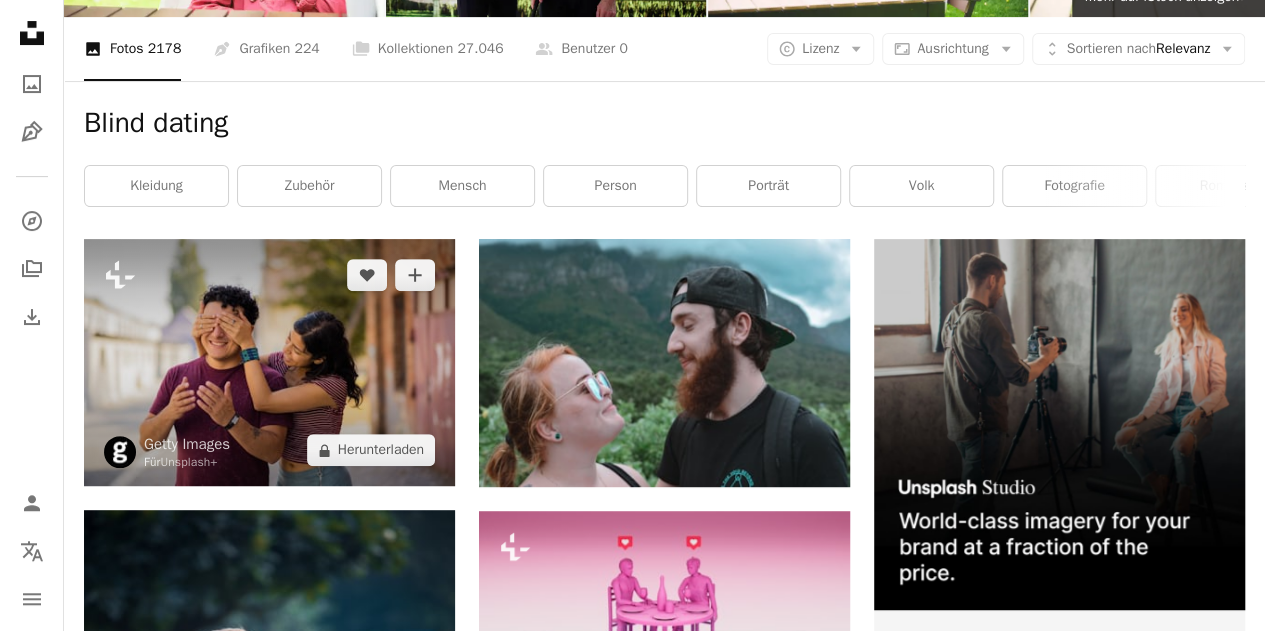 click 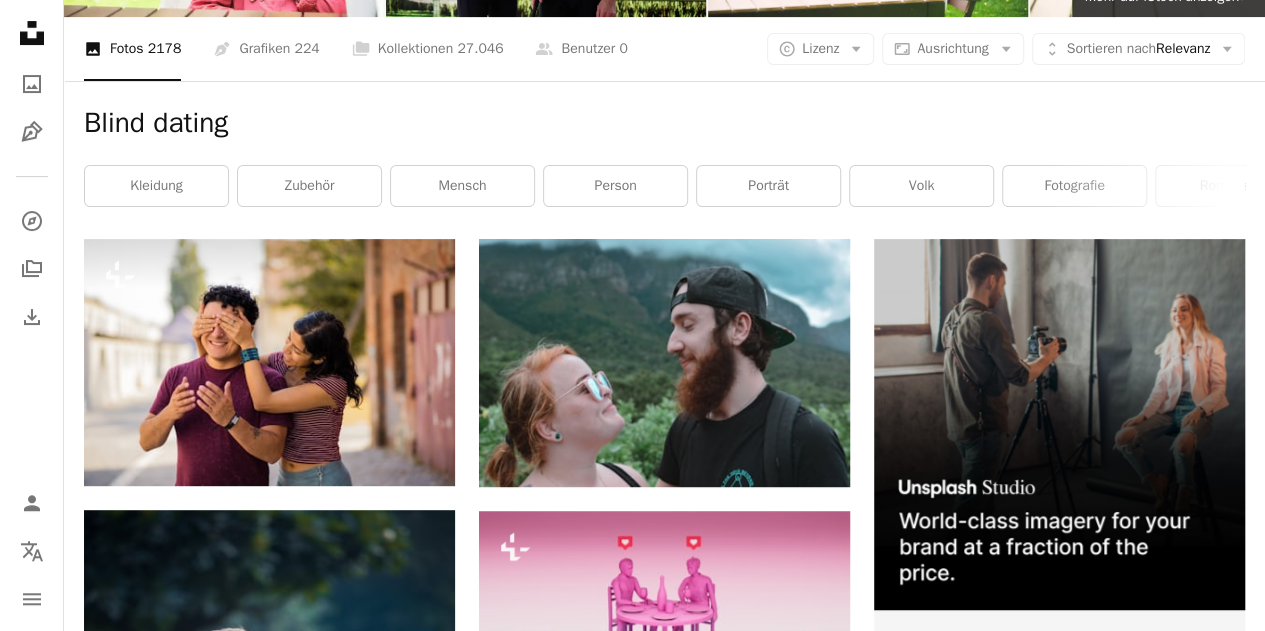 scroll, scrollTop: 0, scrollLeft: 0, axis: both 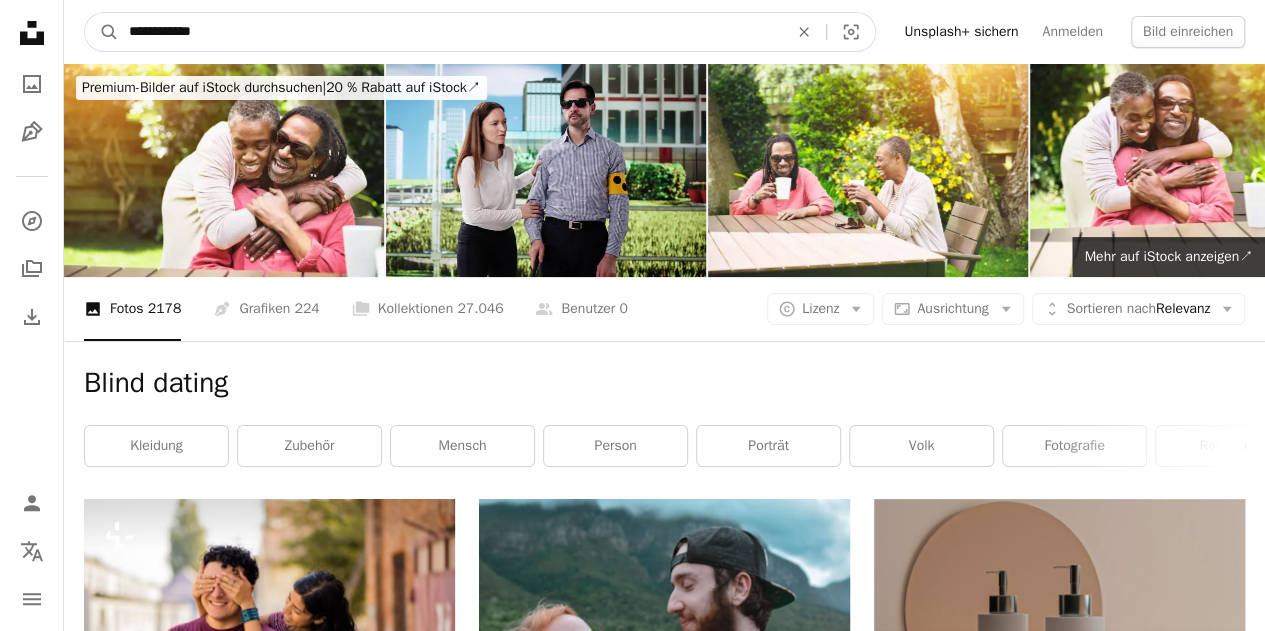 drag, startPoint x: 272, startPoint y: 27, endPoint x: 0, endPoint y: -5, distance: 273.8759 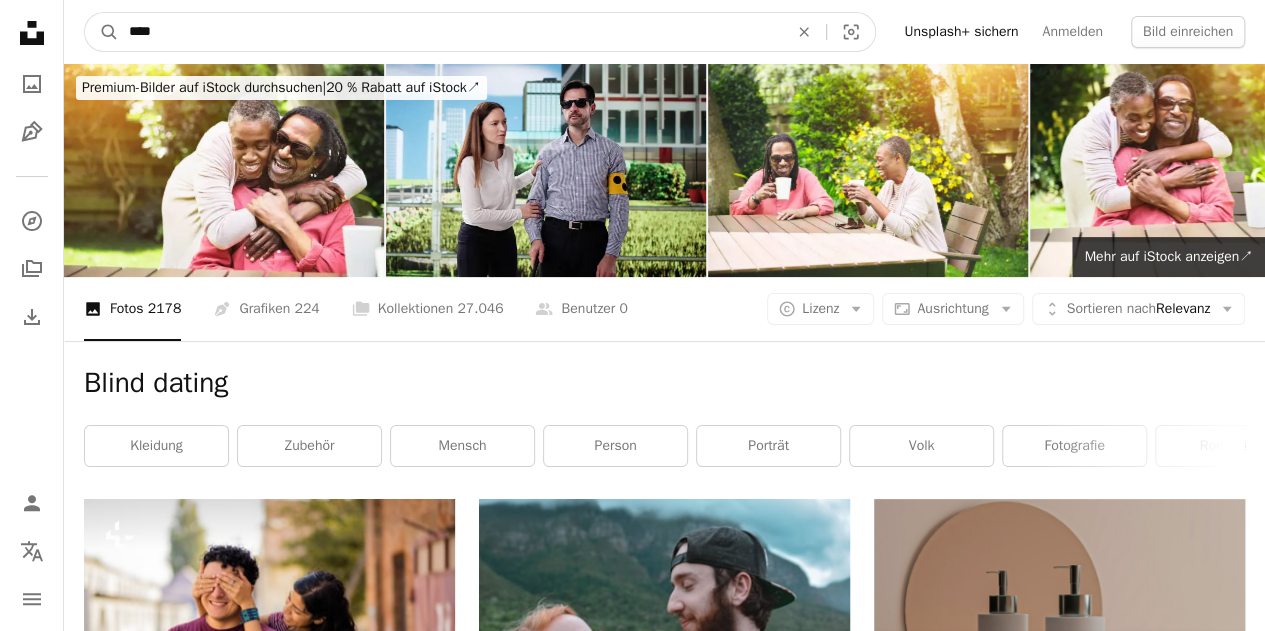 type on "*****" 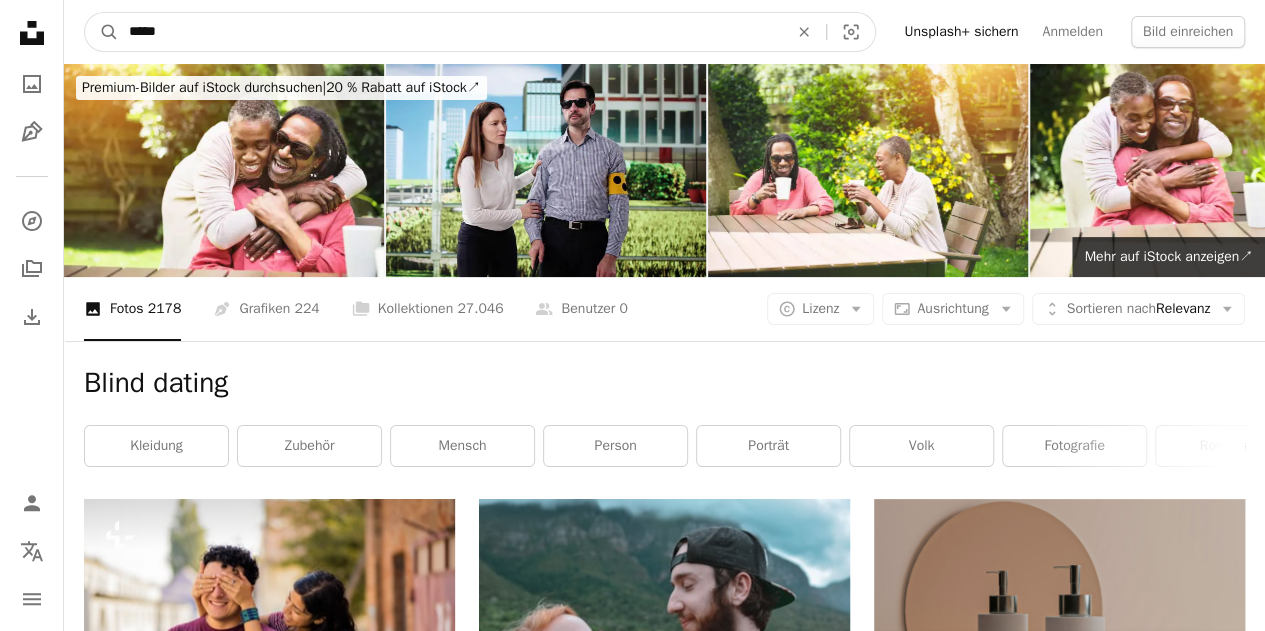 click on "A magnifying glass" at bounding box center [102, 32] 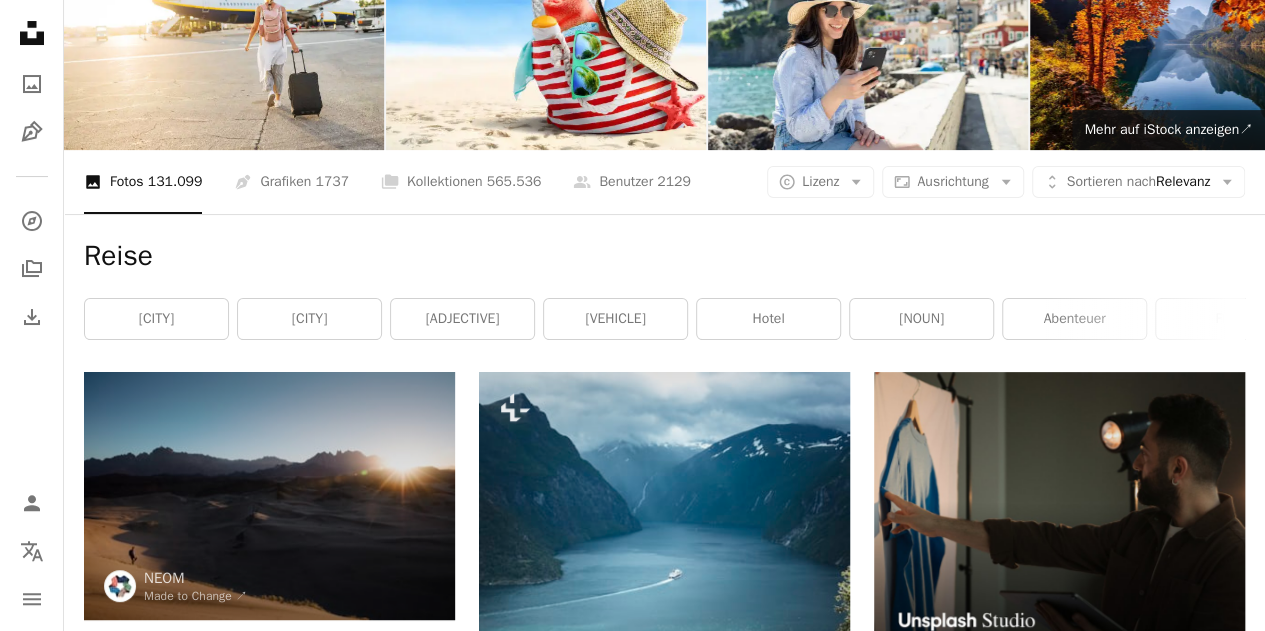 scroll, scrollTop: 0, scrollLeft: 0, axis: both 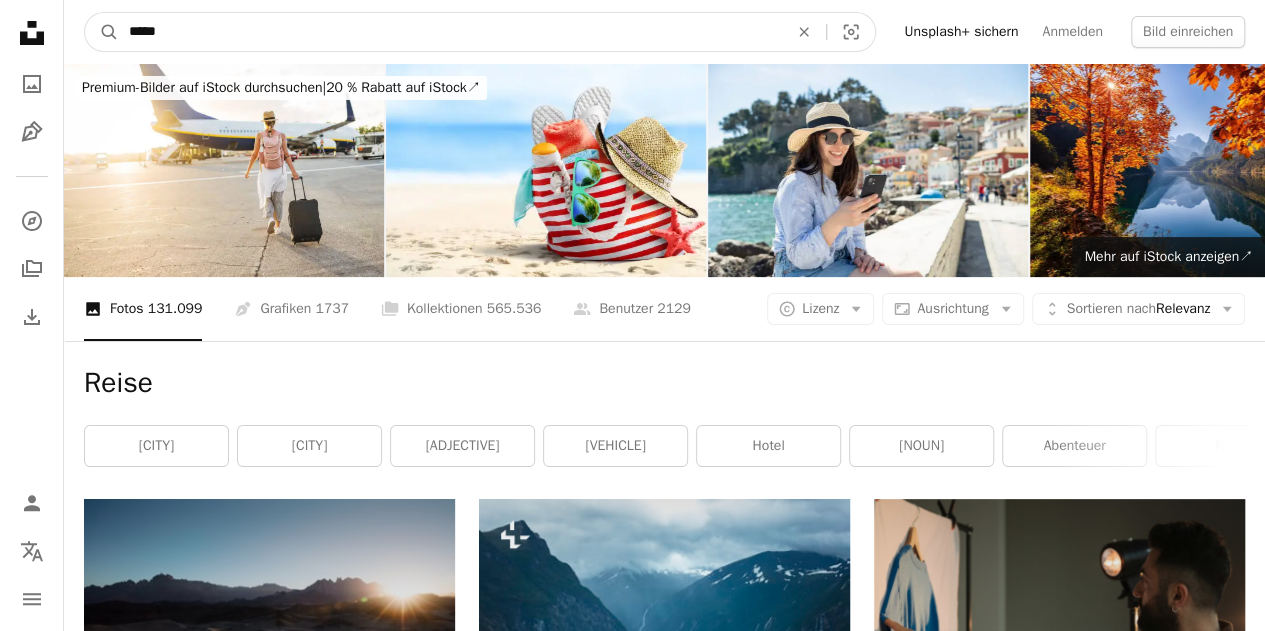 click on "*****" at bounding box center (450, 32) 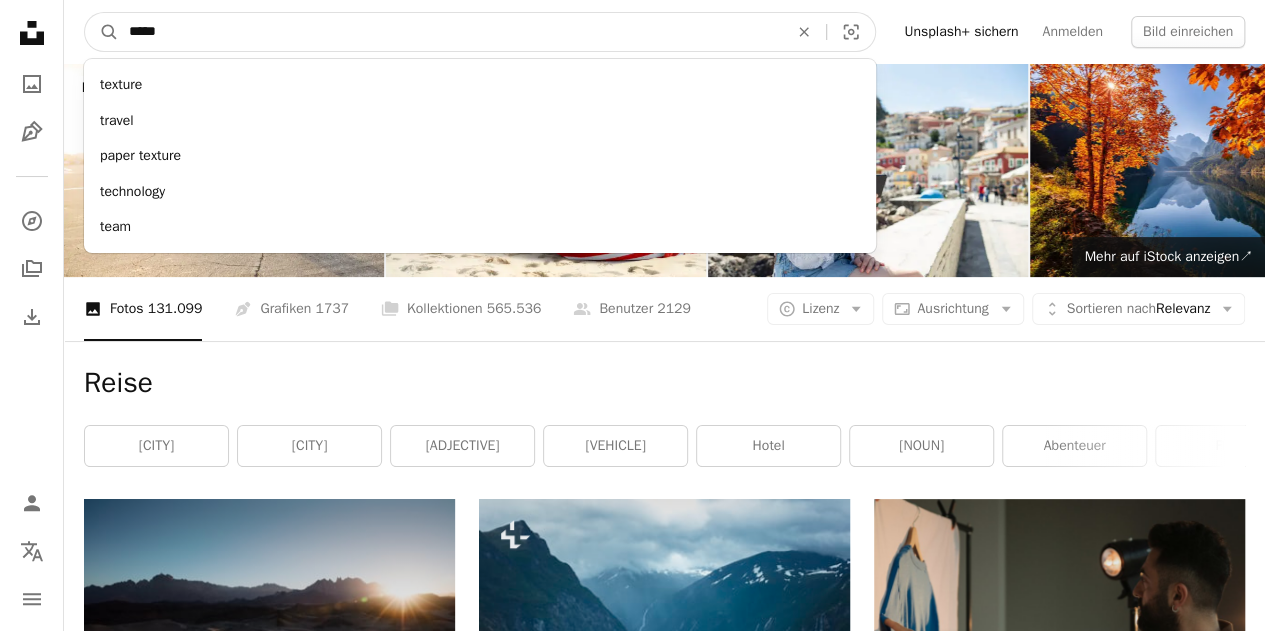 type on "******" 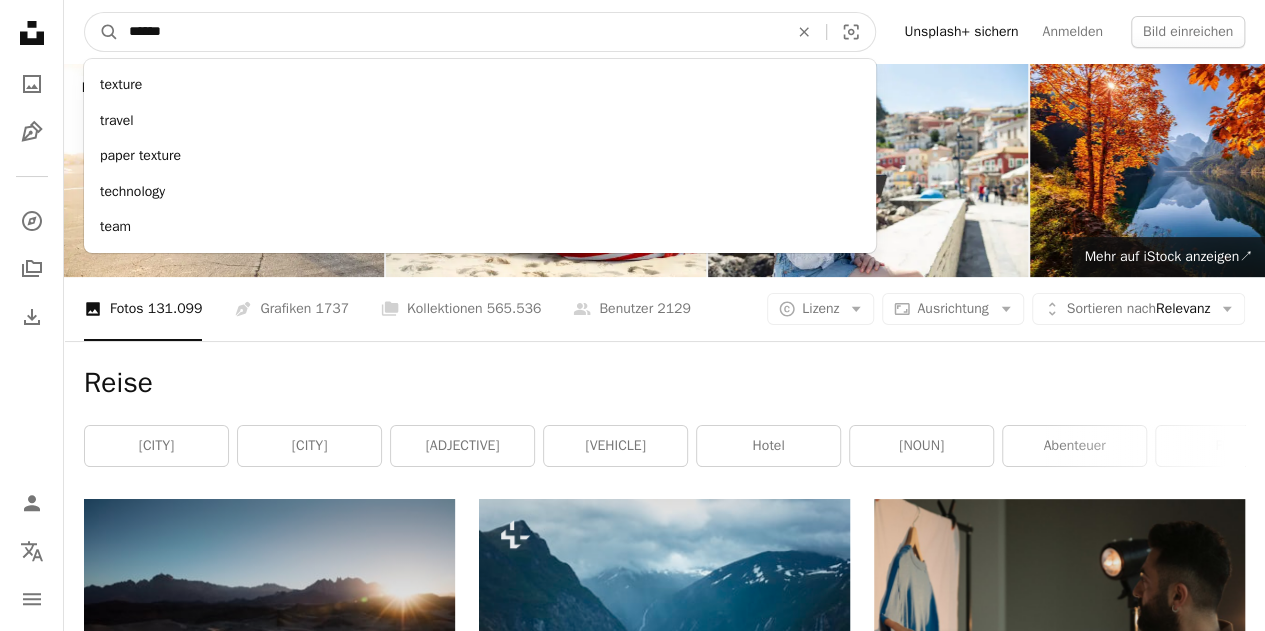 click on "A magnifying glass" at bounding box center (102, 32) 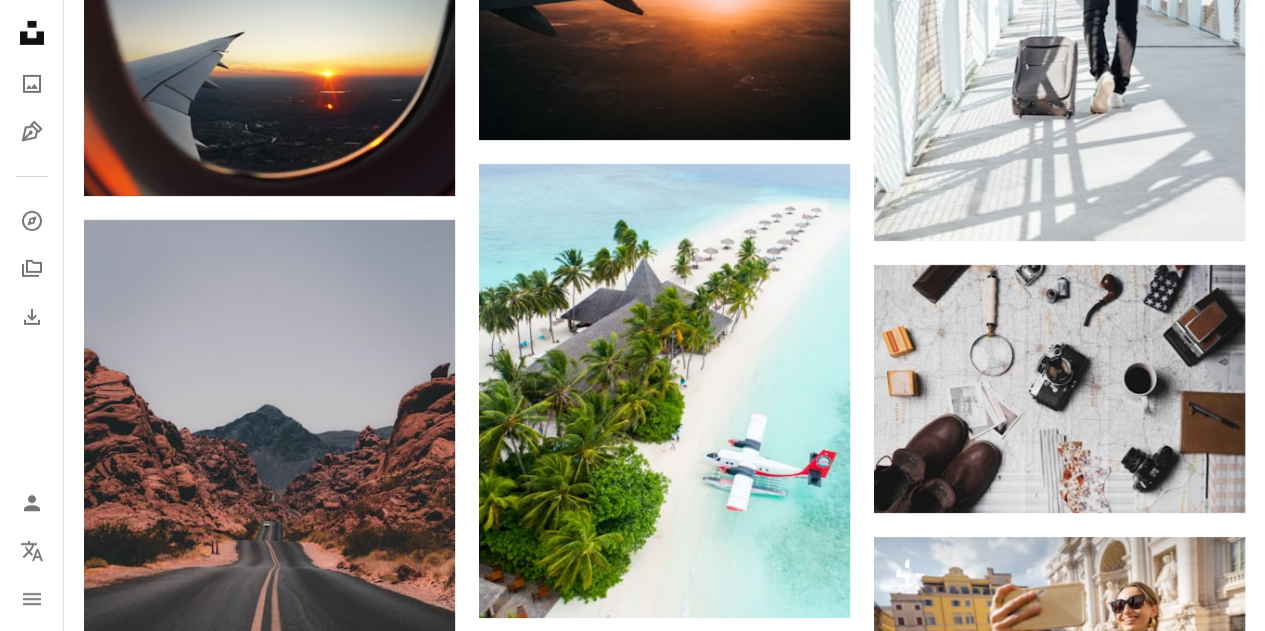 scroll, scrollTop: 0, scrollLeft: 0, axis: both 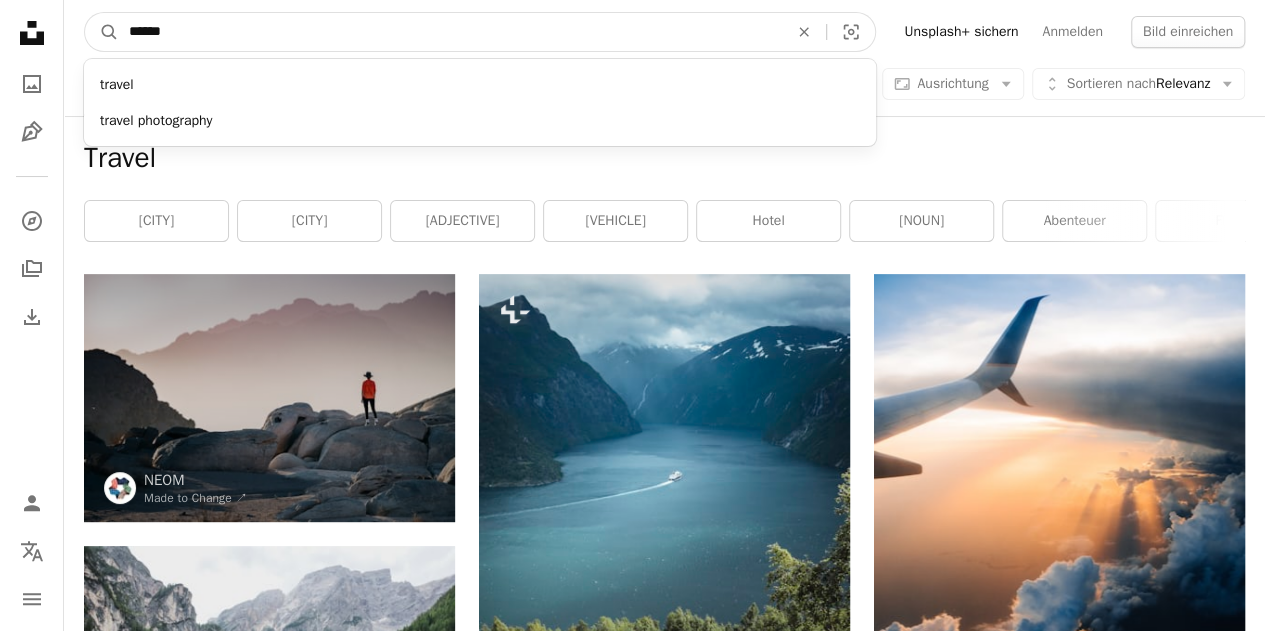 drag, startPoint x: 155, startPoint y: 16, endPoint x: 36, endPoint y: 17, distance: 119.0042 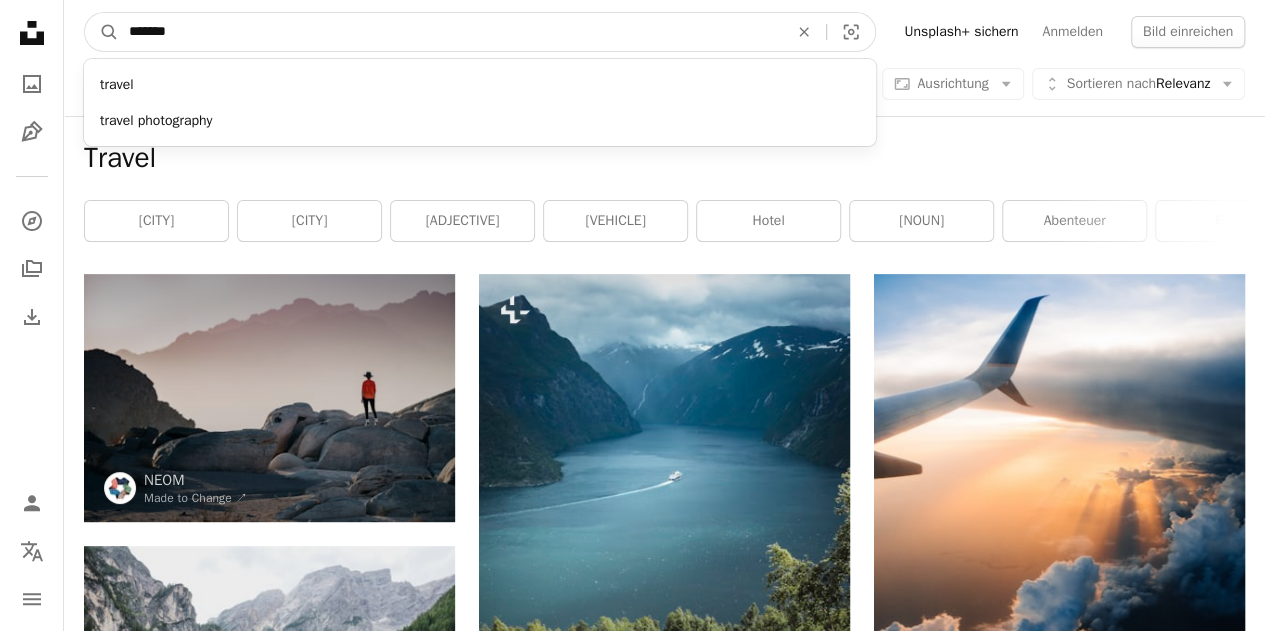 type on "*******" 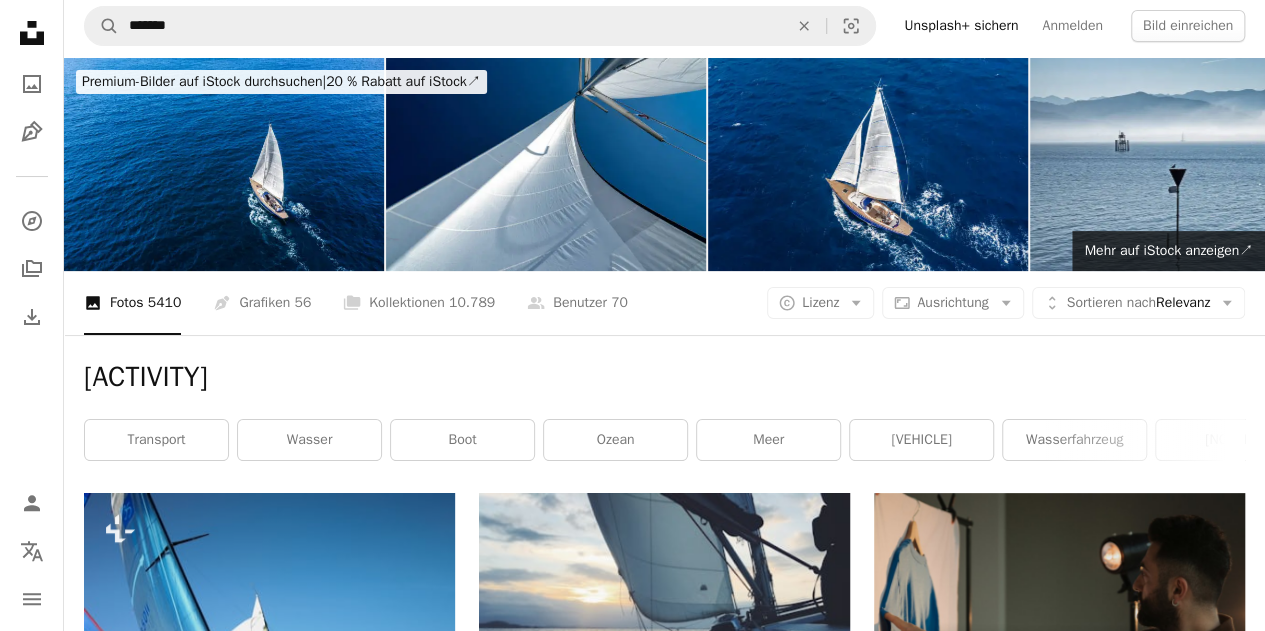 scroll, scrollTop: 0, scrollLeft: 0, axis: both 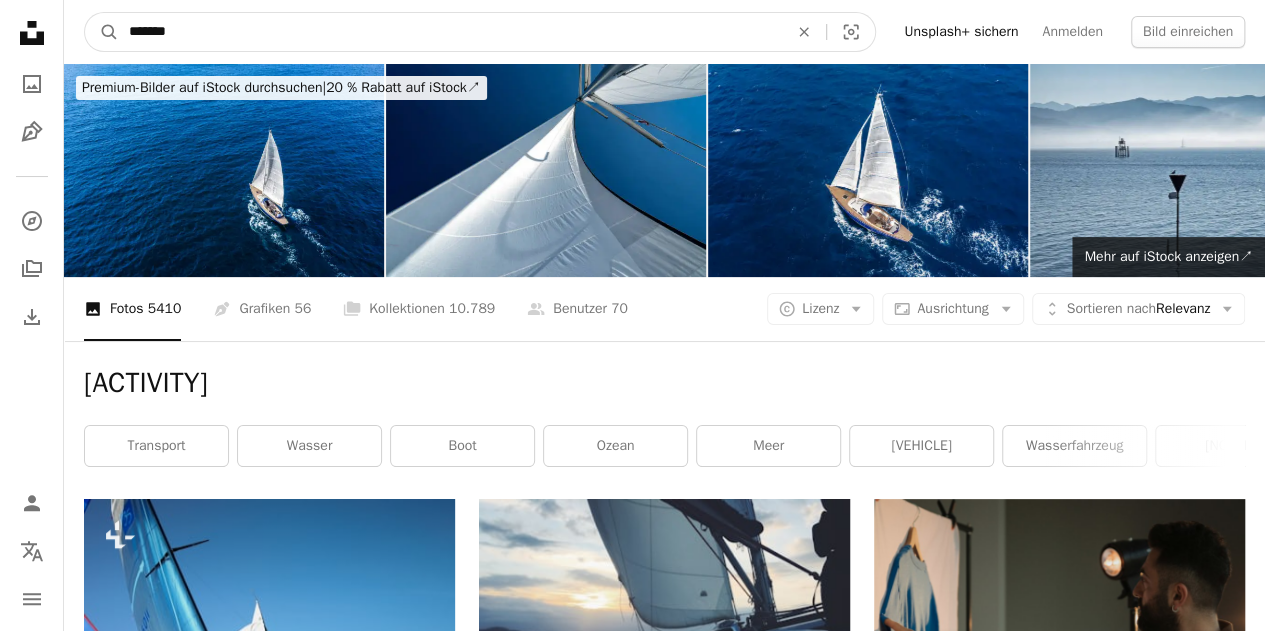 click on "*******" at bounding box center [450, 32] 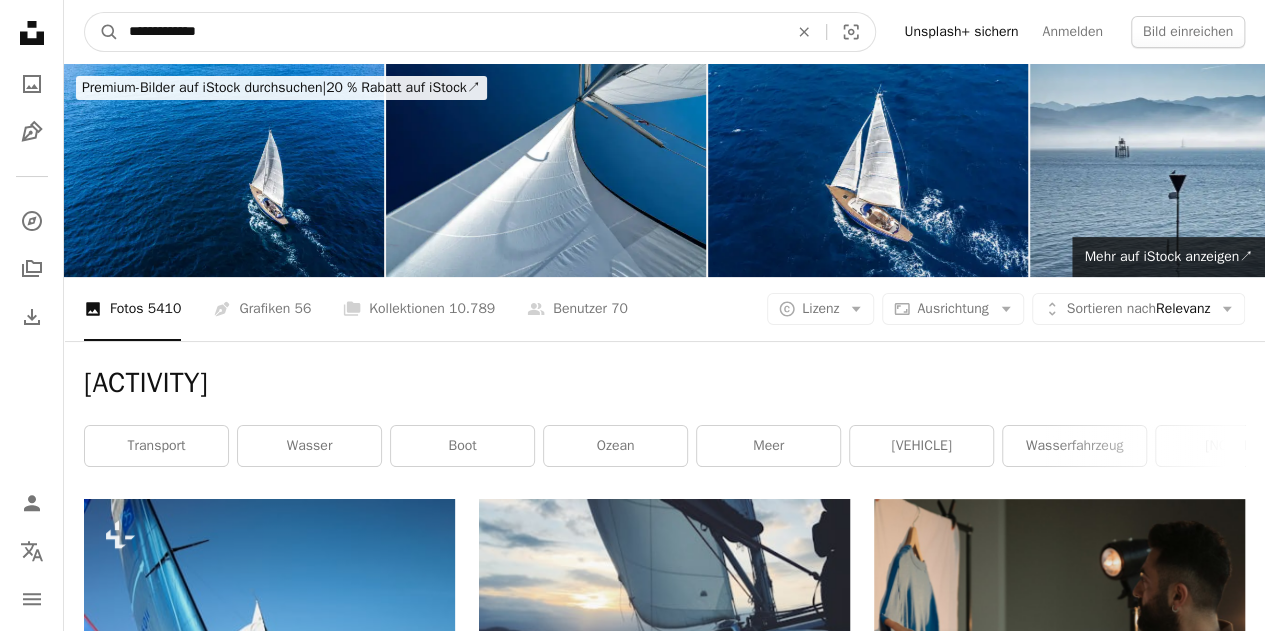 type on "**********" 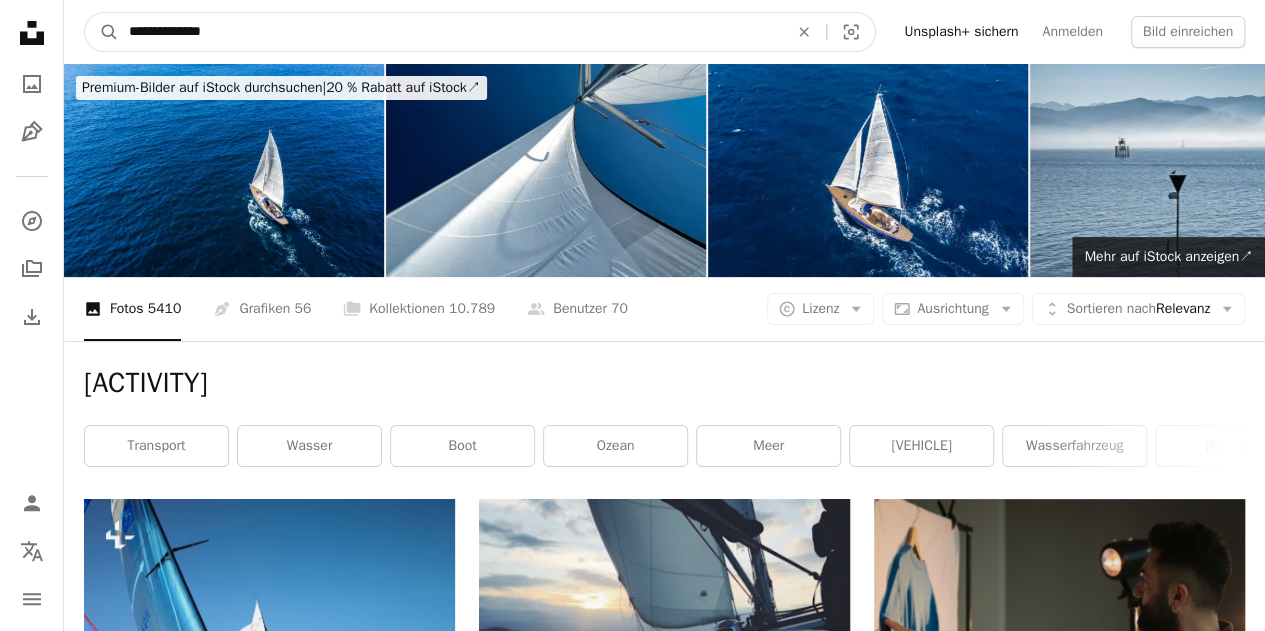 click on "A magnifying glass" at bounding box center [102, 32] 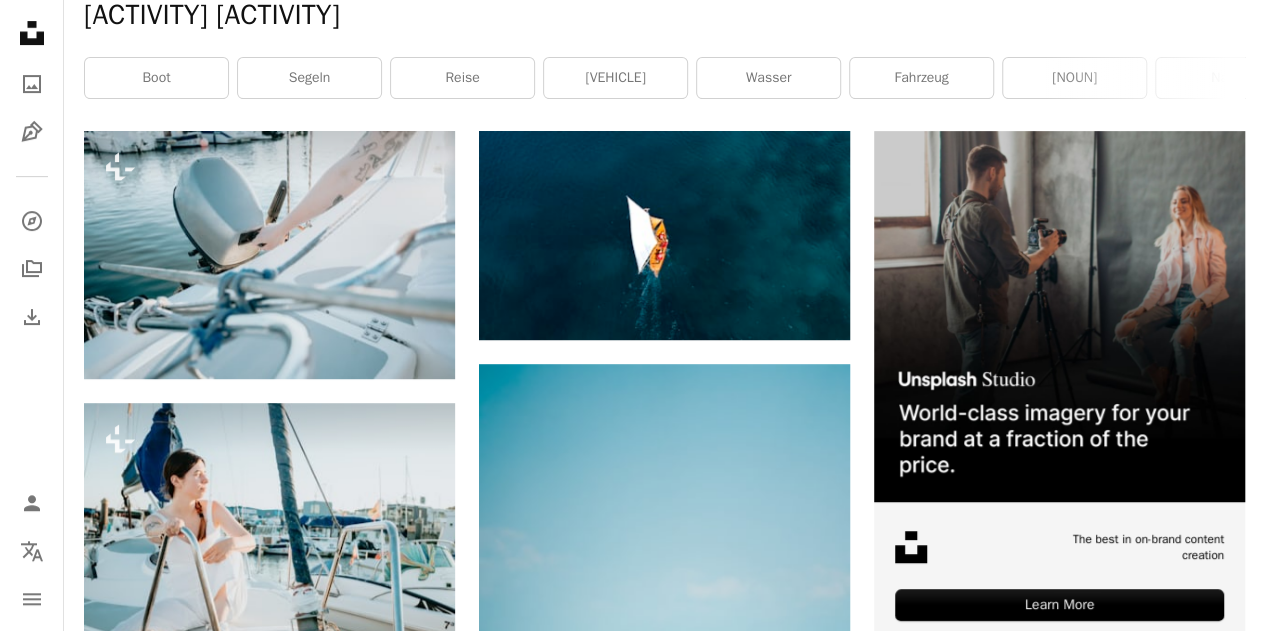 scroll, scrollTop: 460, scrollLeft: 0, axis: vertical 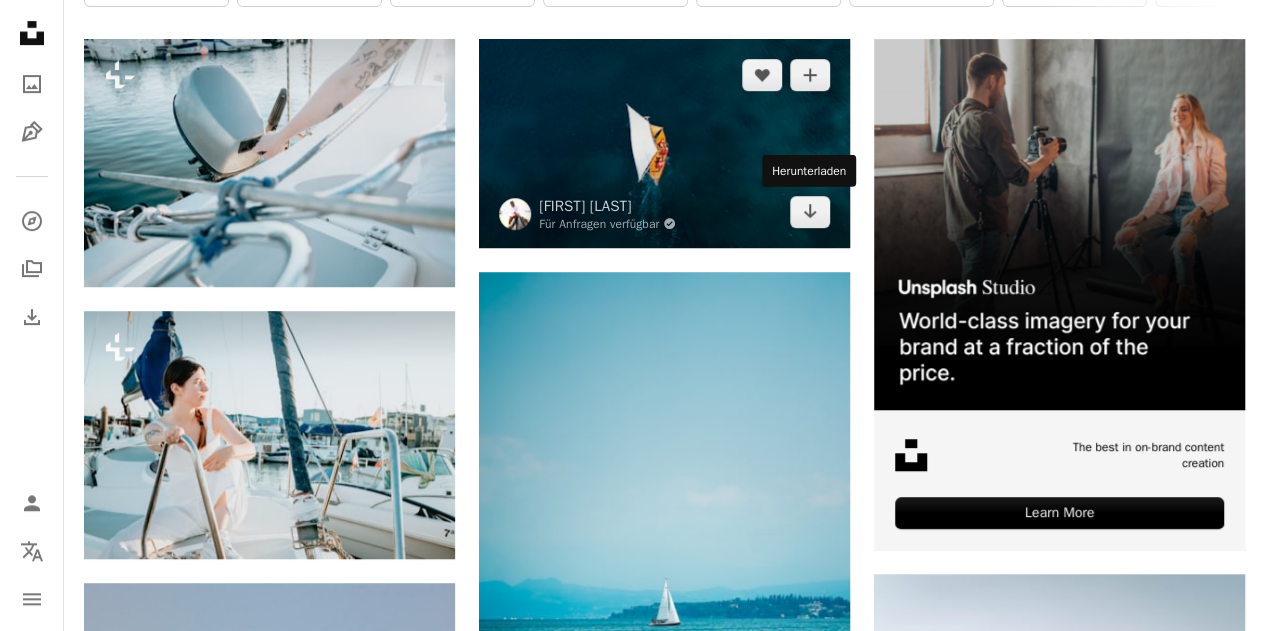 click on "Arrow pointing down" at bounding box center [810, 212] 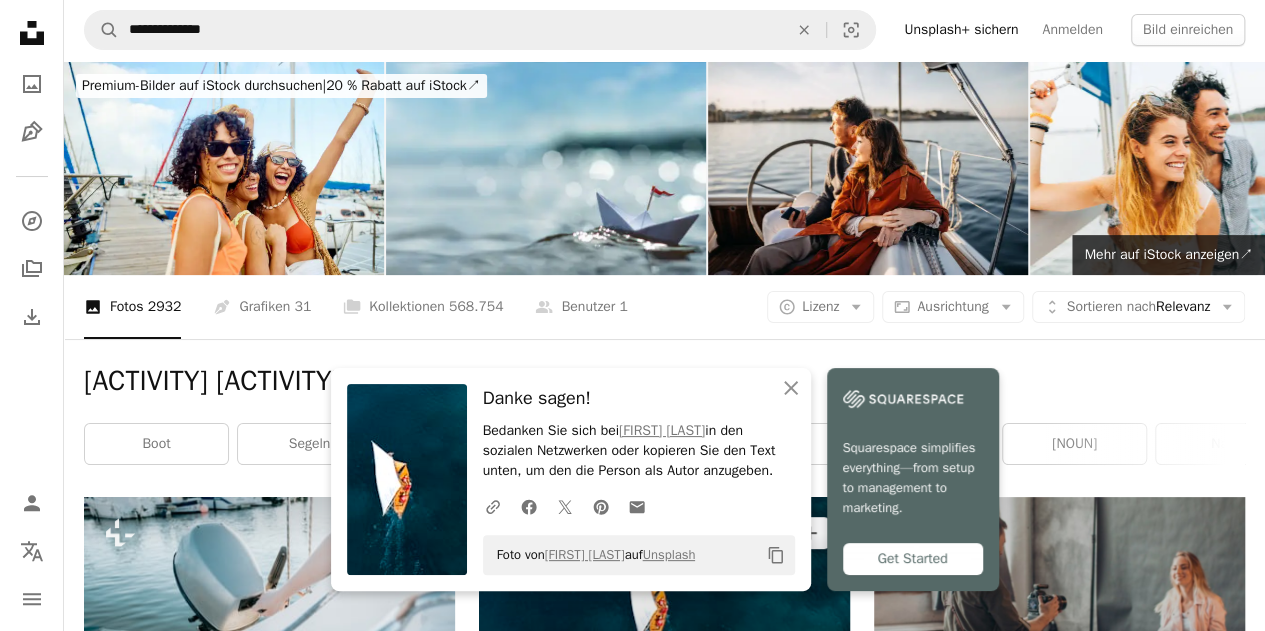 scroll, scrollTop: 0, scrollLeft: 0, axis: both 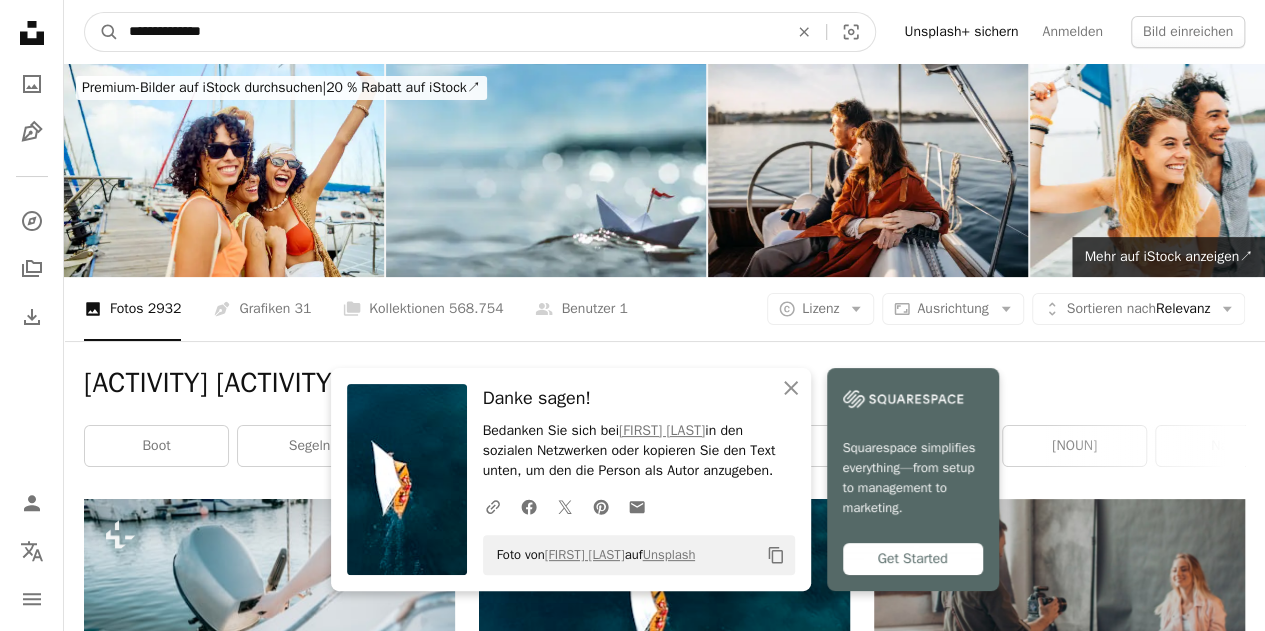 drag, startPoint x: 294, startPoint y: 46, endPoint x: 88, endPoint y: 36, distance: 206.24257 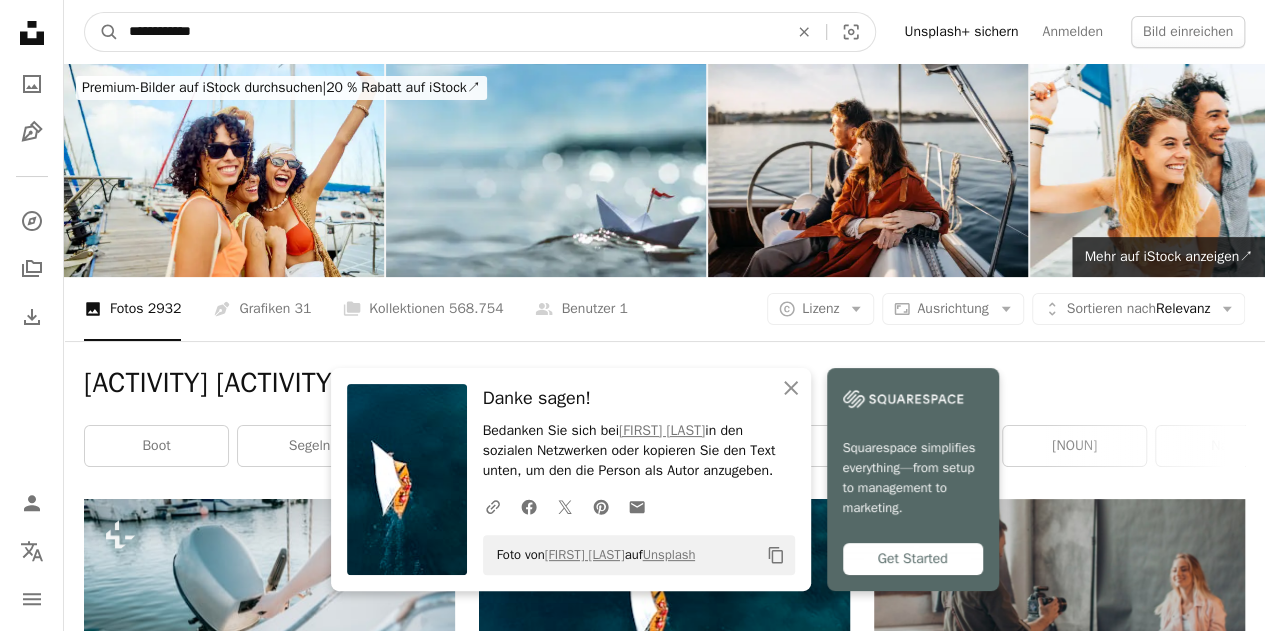type on "**********" 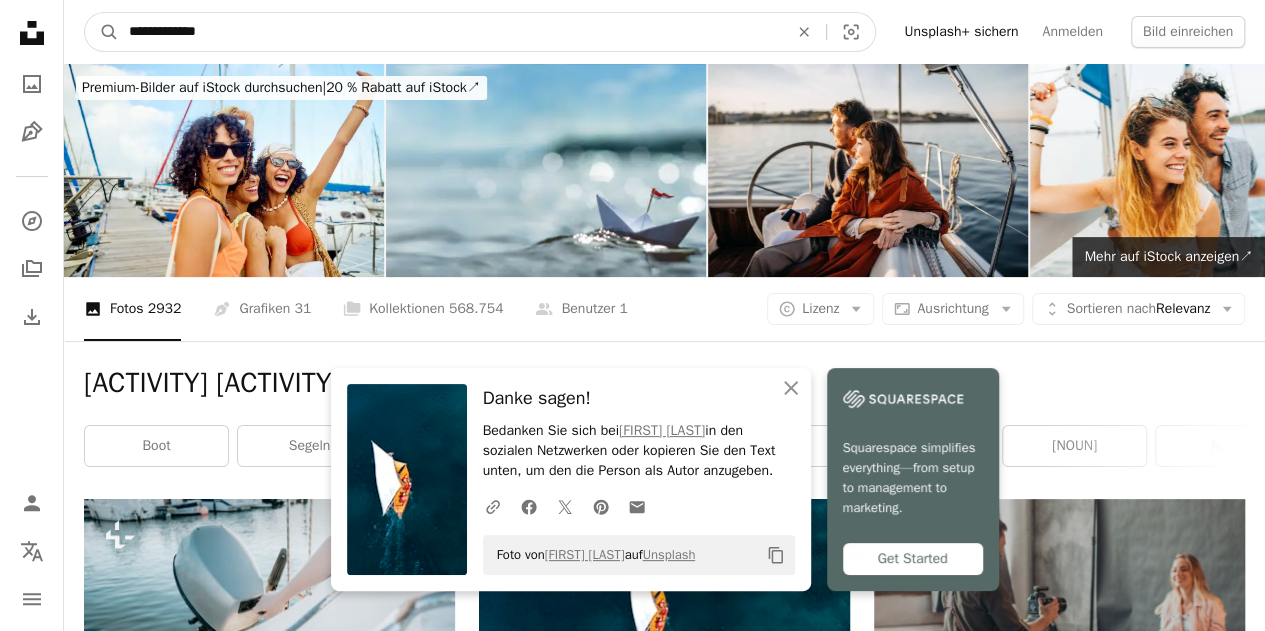 click on "A magnifying glass" at bounding box center [102, 32] 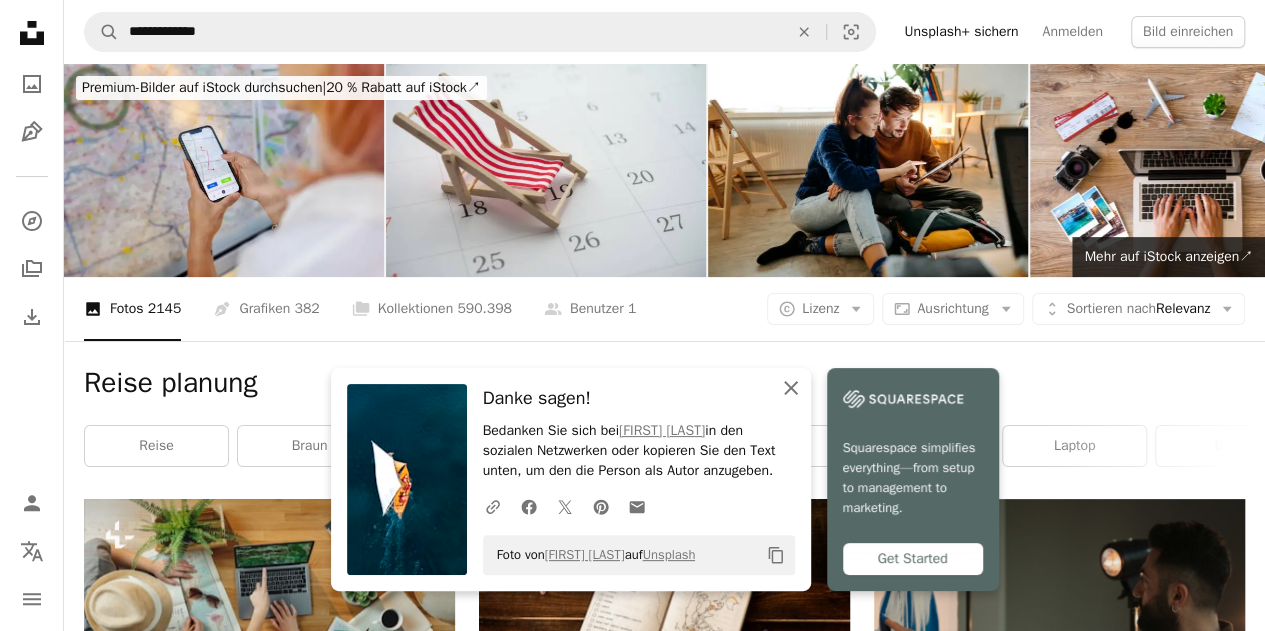click on "An X shape" 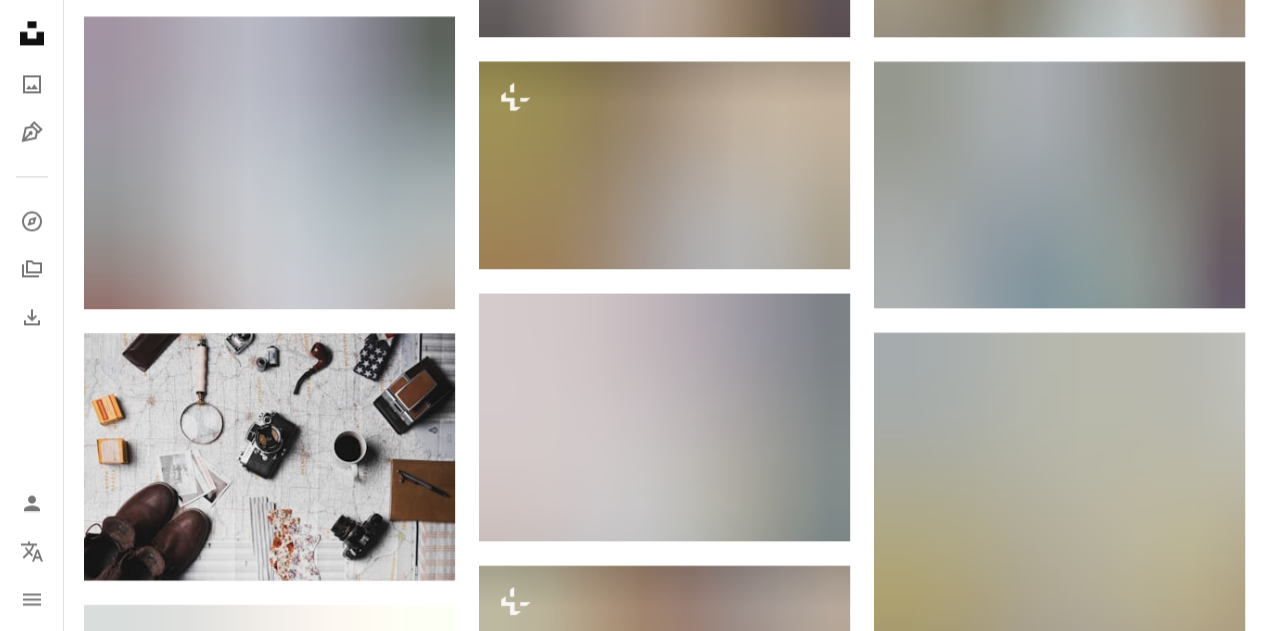 scroll, scrollTop: 1480, scrollLeft: 0, axis: vertical 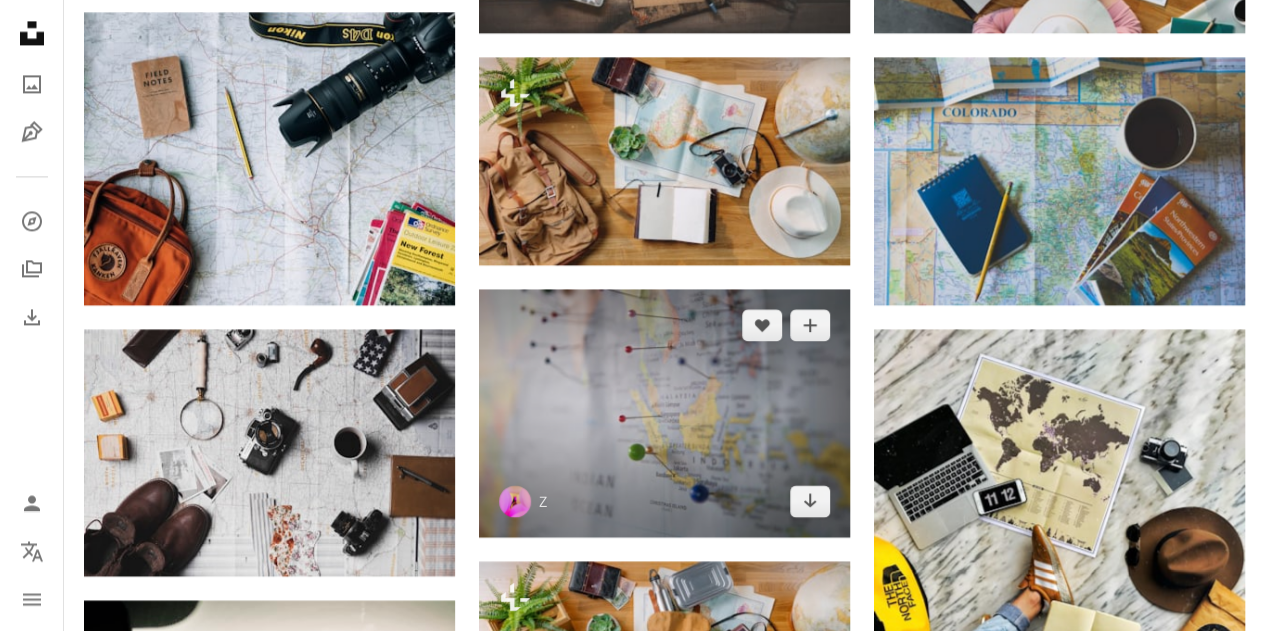 click on "Arrow pointing down" 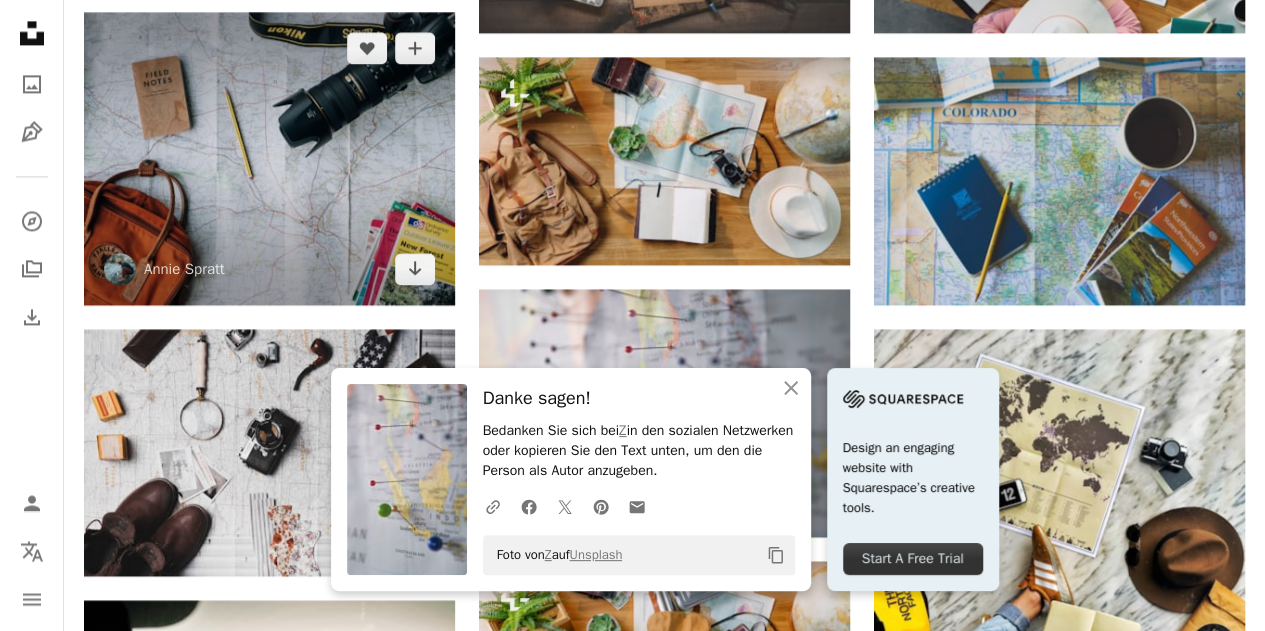 click on "Arrow pointing down" 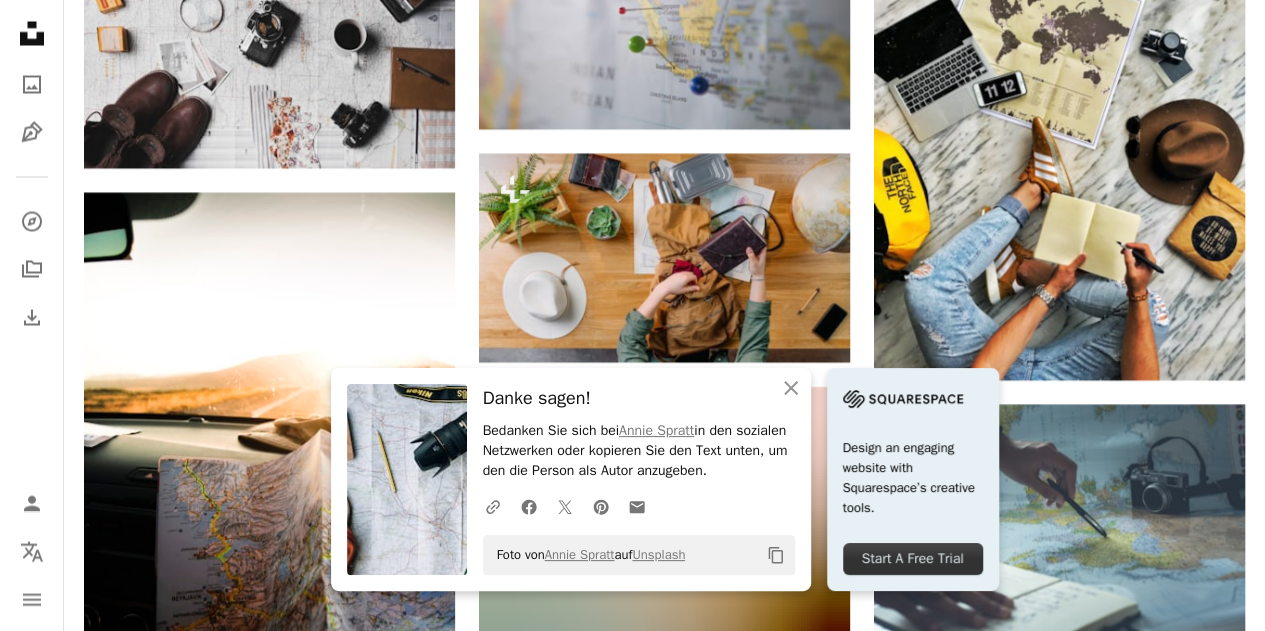 scroll, scrollTop: 1893, scrollLeft: 0, axis: vertical 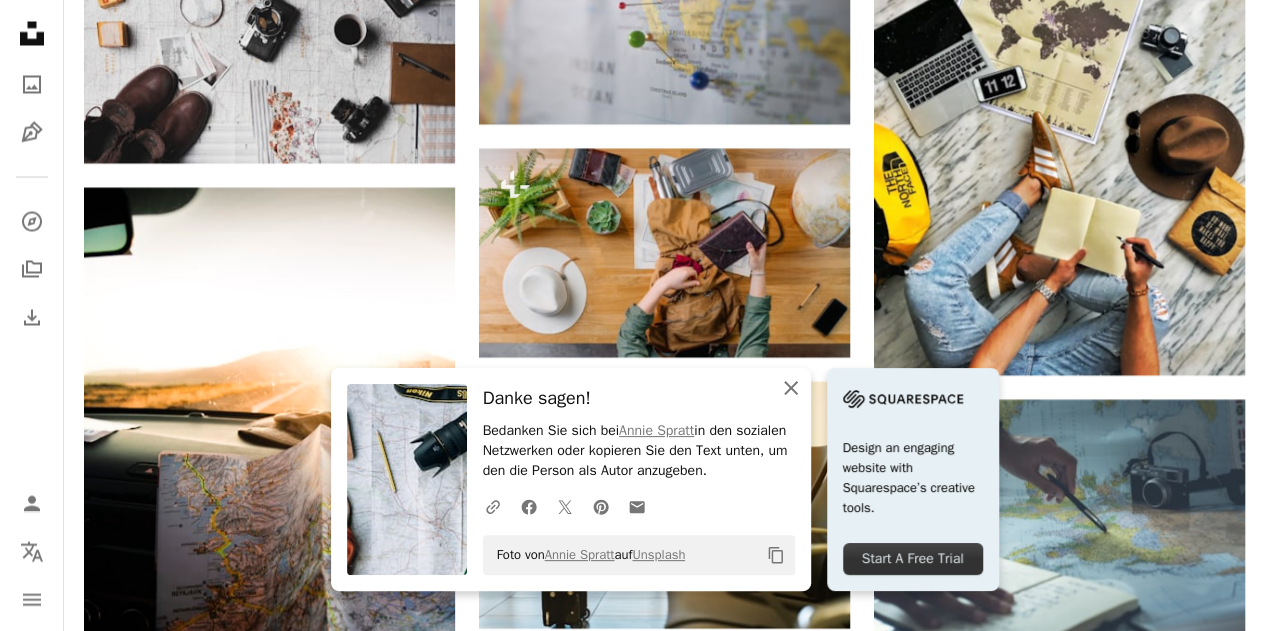 click on "An X shape" 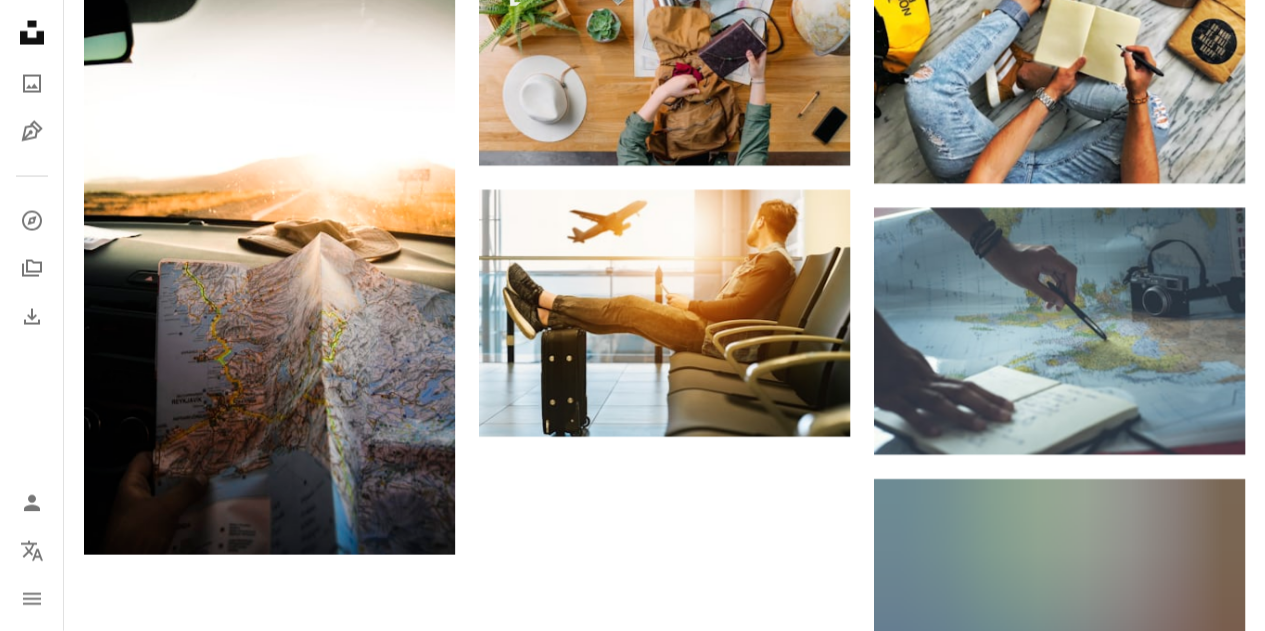 scroll, scrollTop: 2086, scrollLeft: 0, axis: vertical 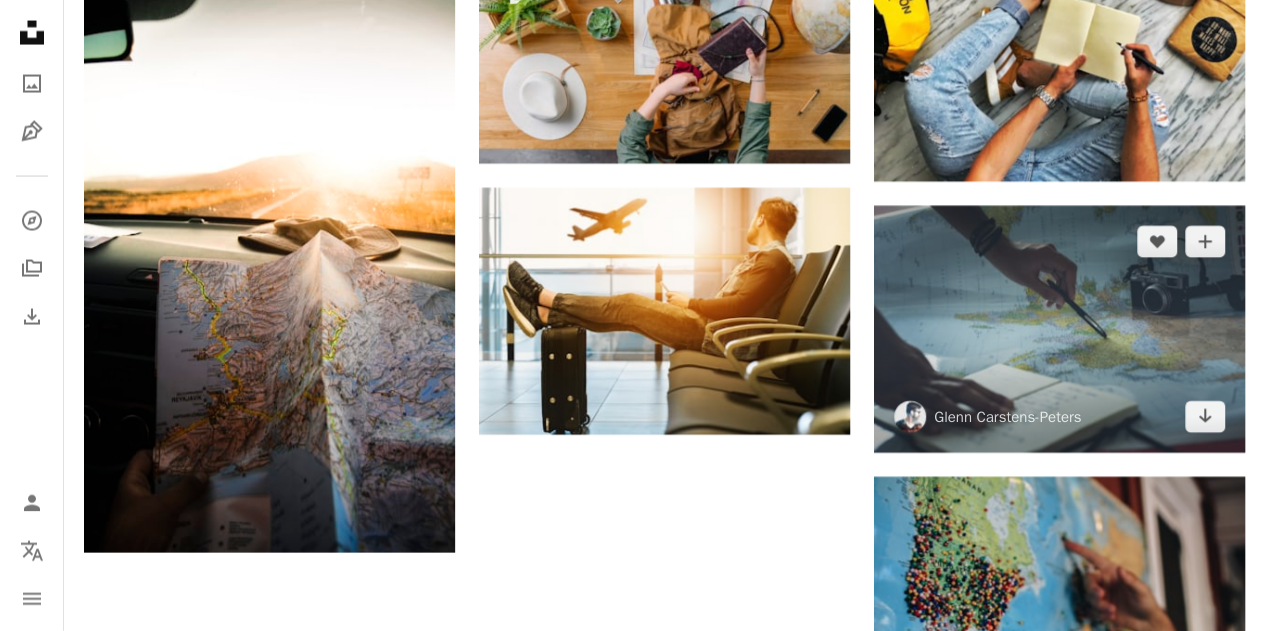 click on "Arrow pointing down" 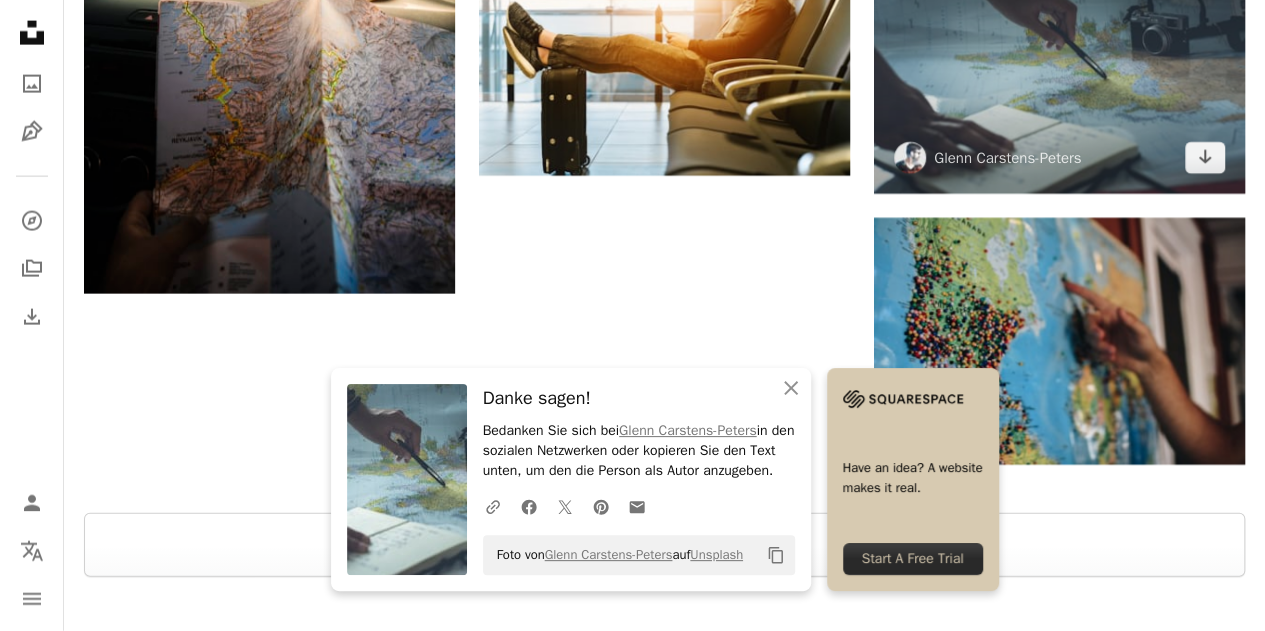 scroll, scrollTop: 2346, scrollLeft: 0, axis: vertical 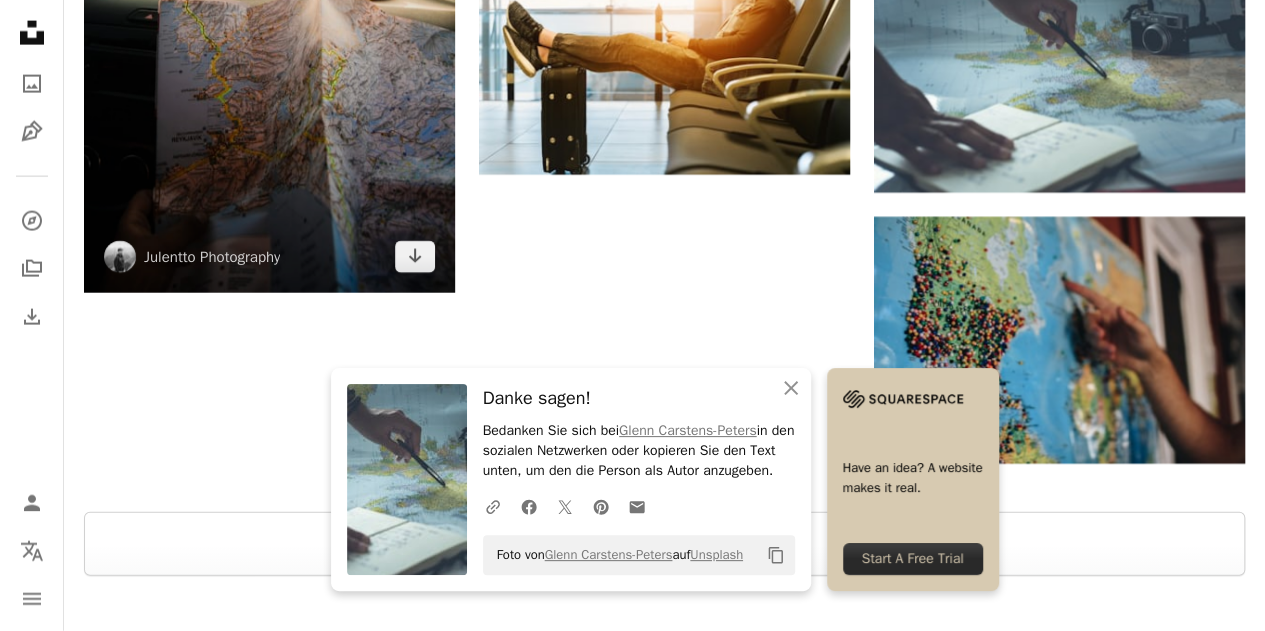 click on "Arrow pointing down" at bounding box center (415, 257) 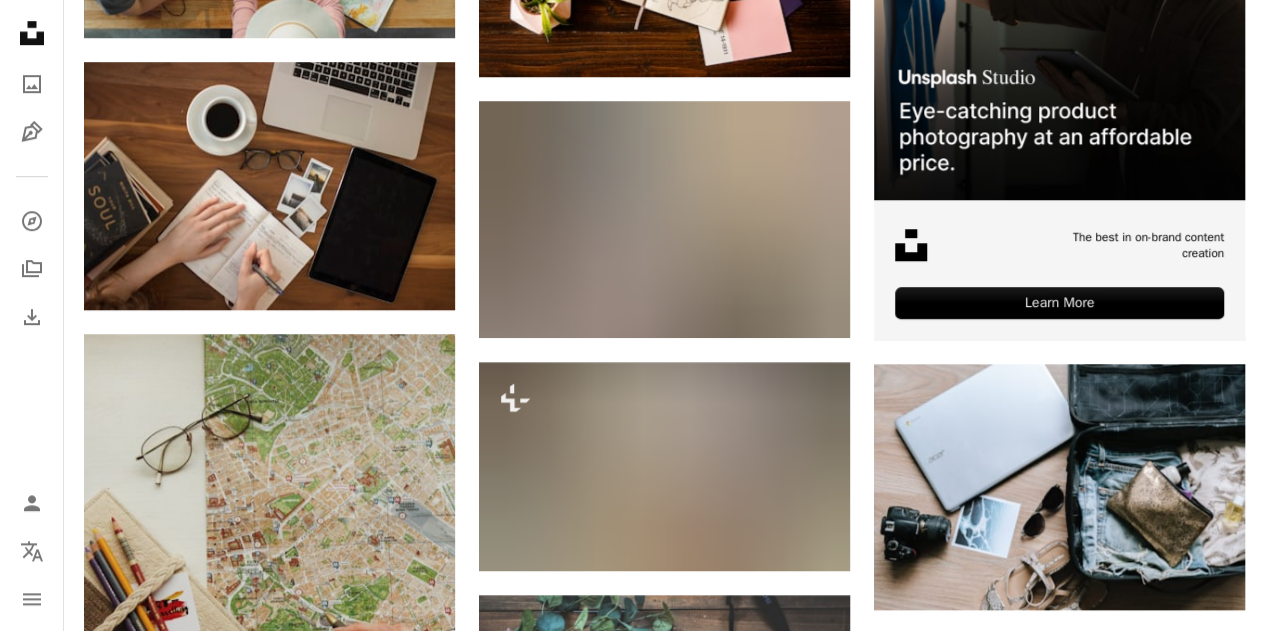 scroll, scrollTop: 0, scrollLeft: 0, axis: both 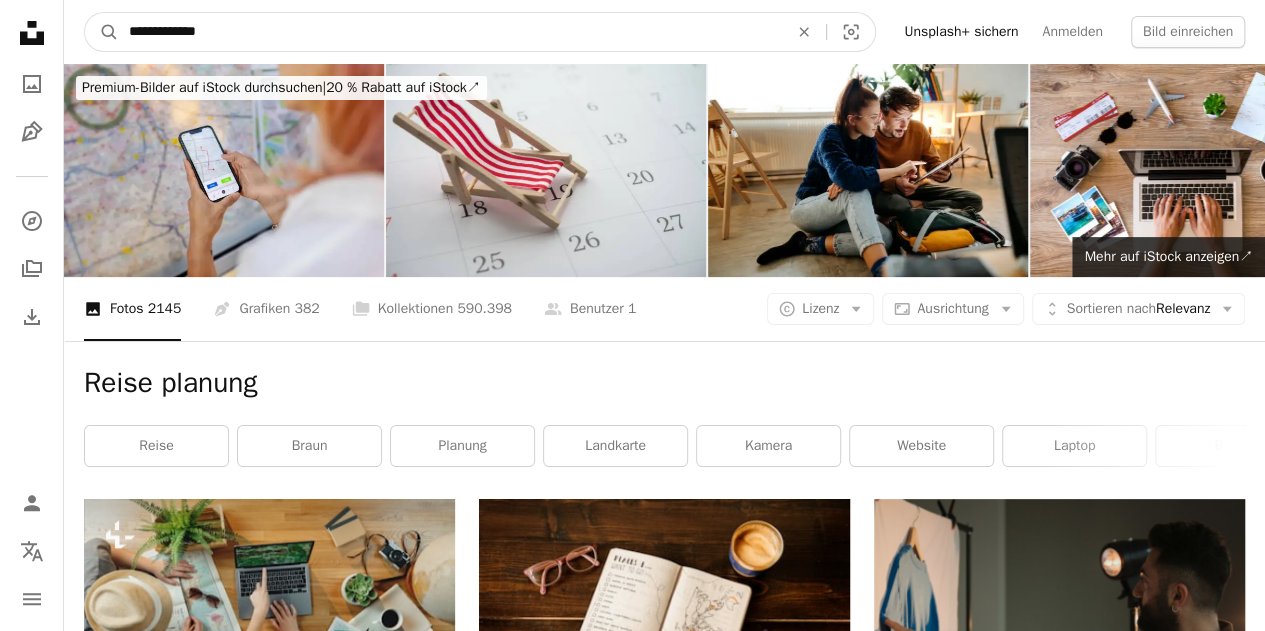 drag, startPoint x: 226, startPoint y: 39, endPoint x: 14, endPoint y: 19, distance: 212.9413 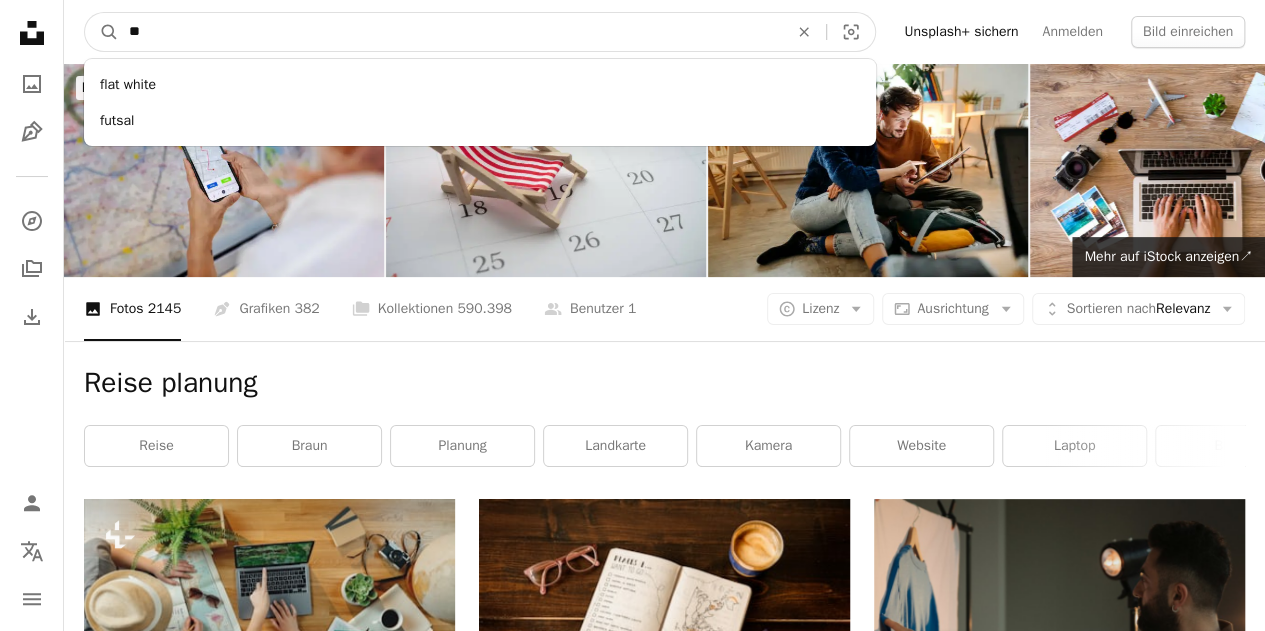 type on "*" 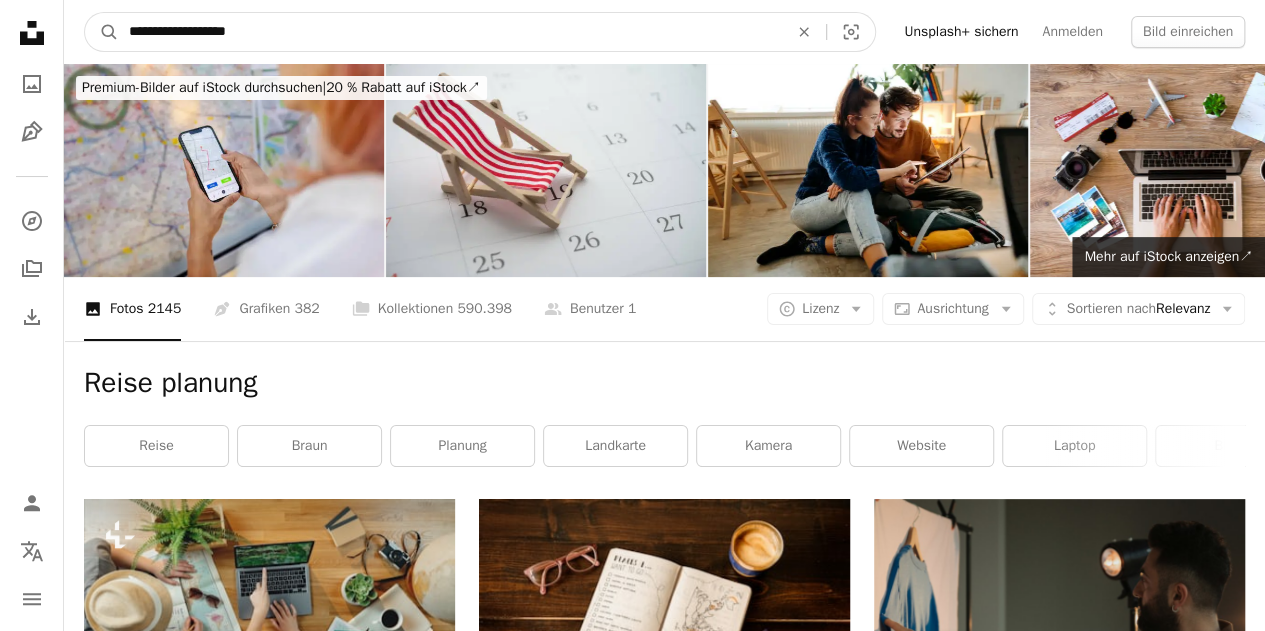 type on "**********" 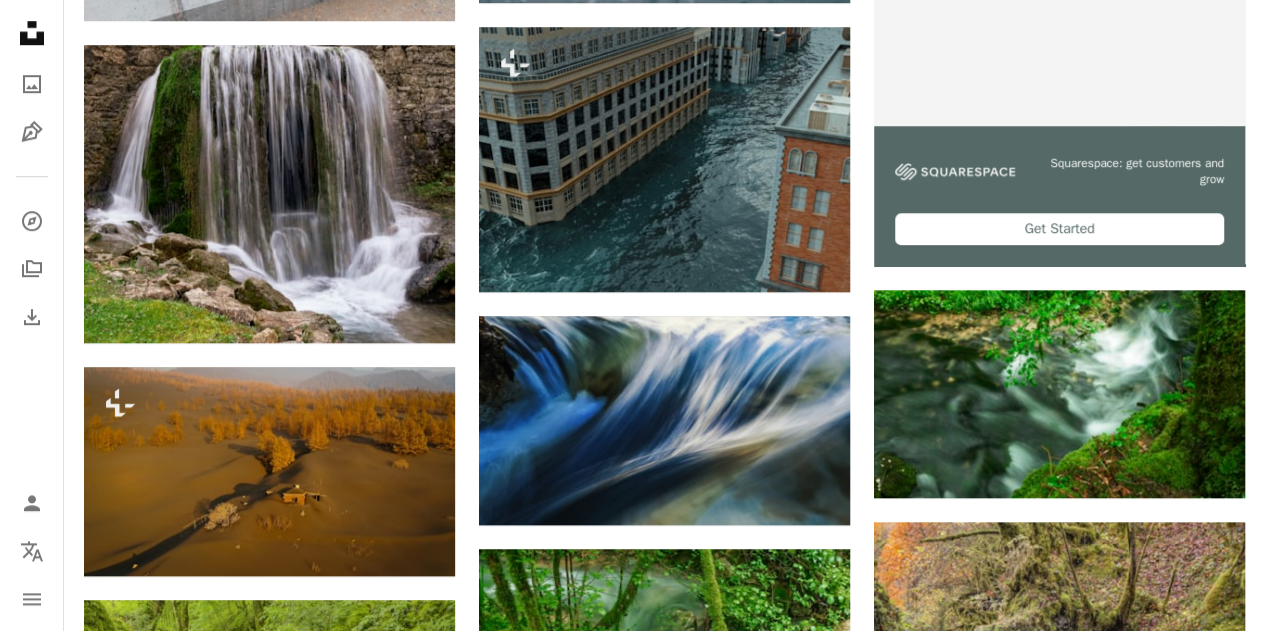 scroll, scrollTop: 0, scrollLeft: 0, axis: both 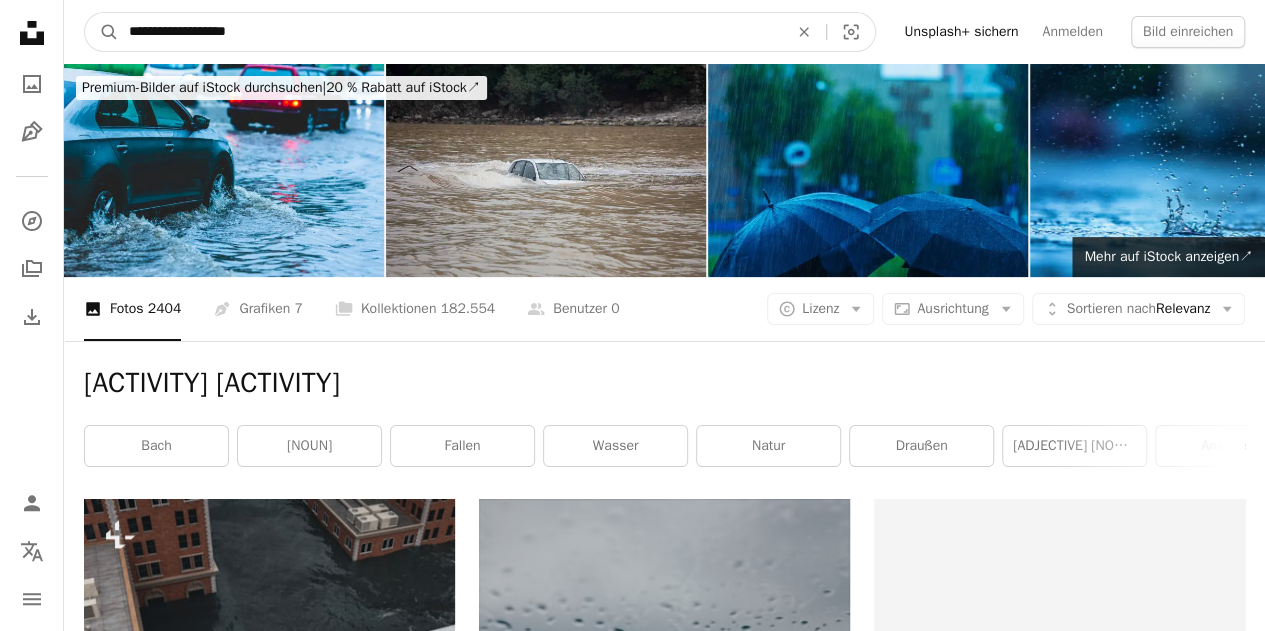 drag, startPoint x: 162, startPoint y: 21, endPoint x: 79, endPoint y: 23, distance: 83.02409 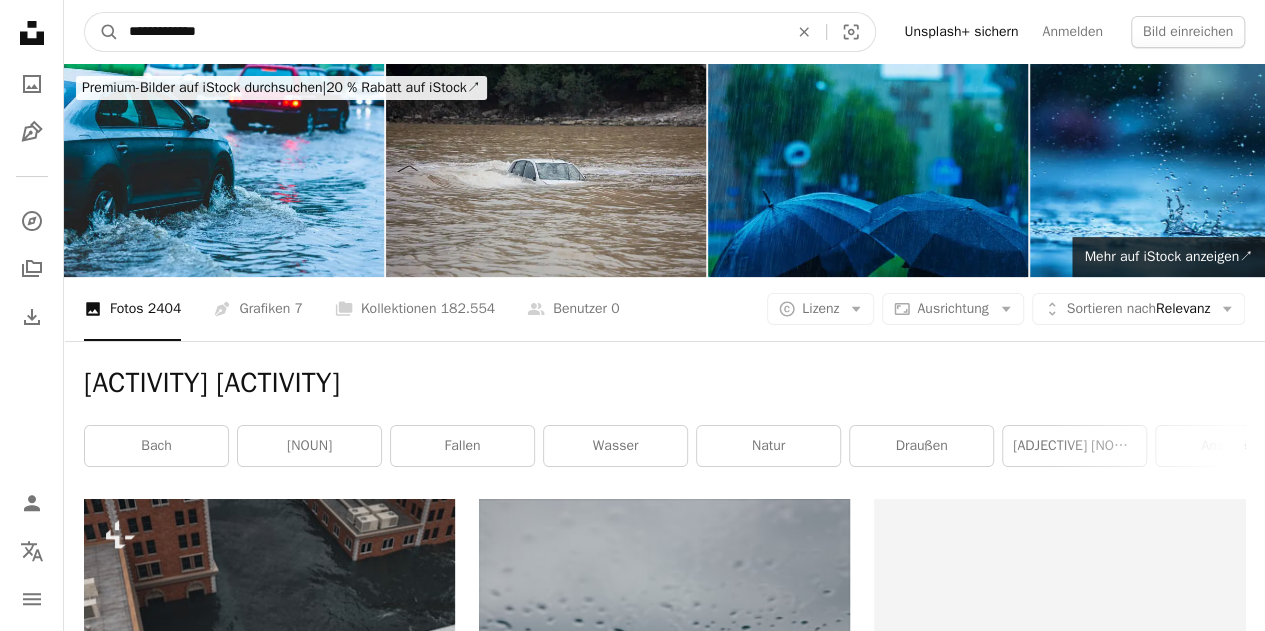 type on "**********" 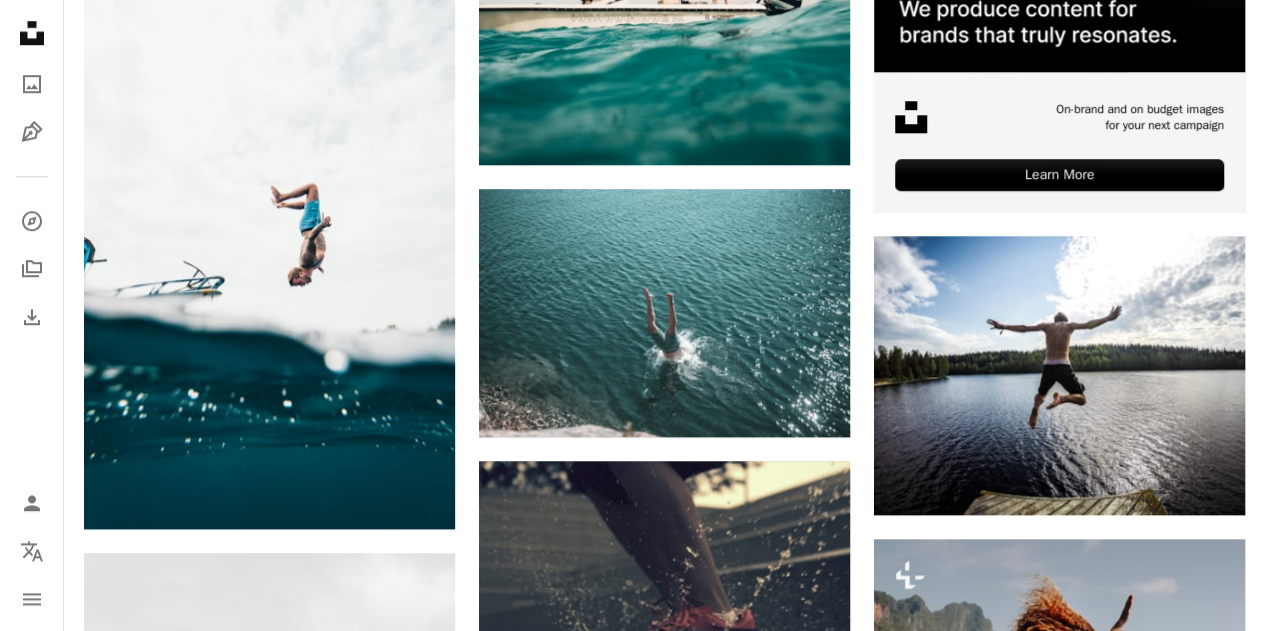 scroll, scrollTop: 726, scrollLeft: 0, axis: vertical 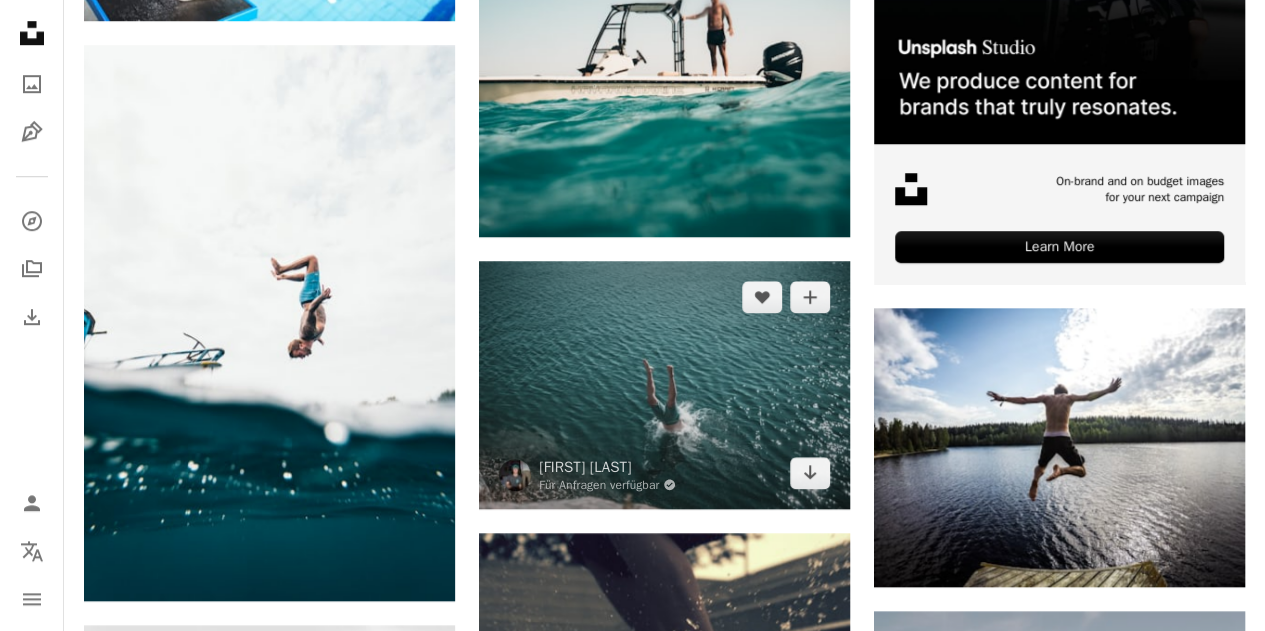 click on "Arrow pointing down" 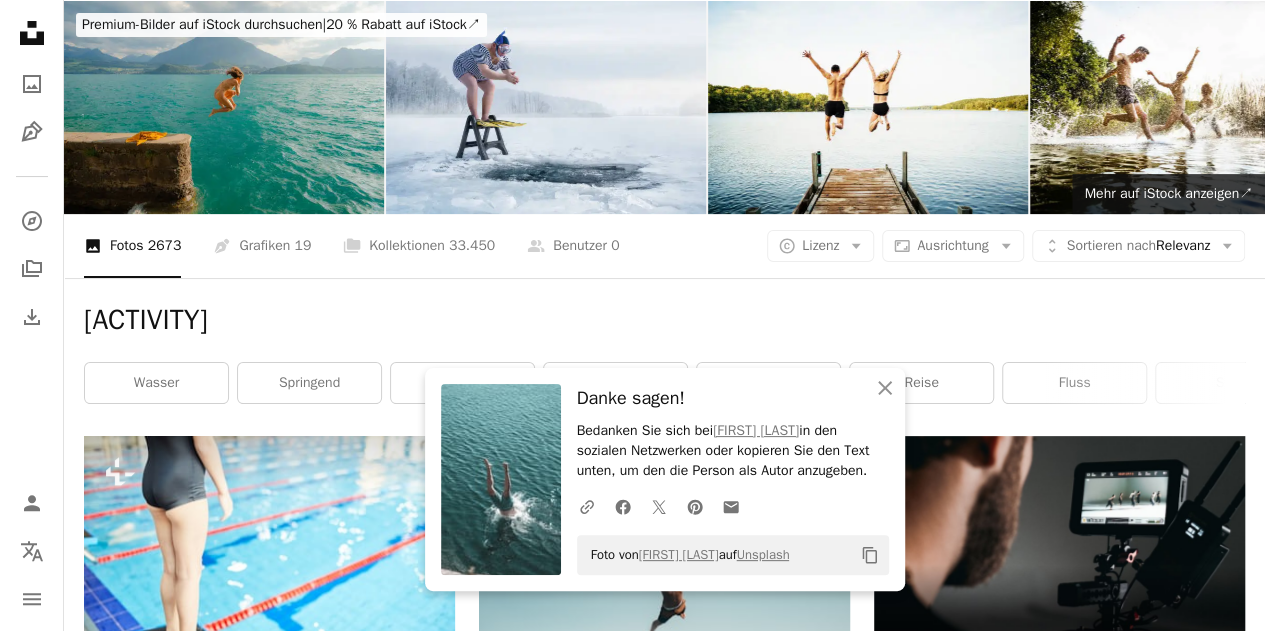 scroll, scrollTop: 0, scrollLeft: 0, axis: both 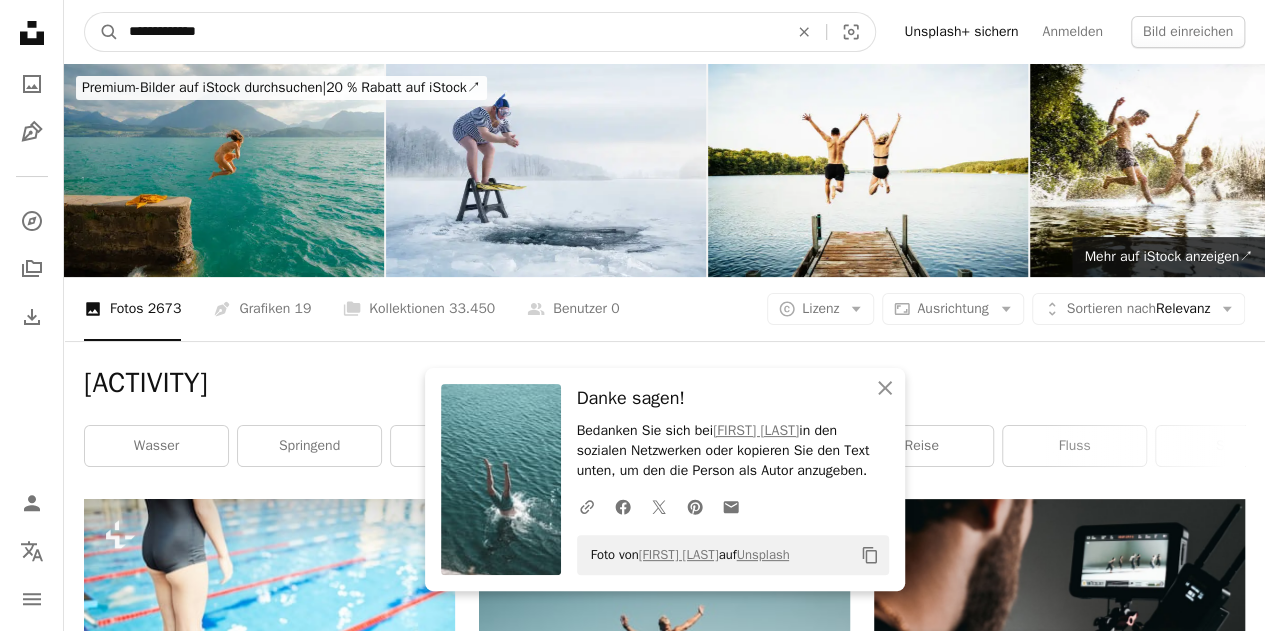 drag, startPoint x: 214, startPoint y: 24, endPoint x: 26, endPoint y: 15, distance: 188.2153 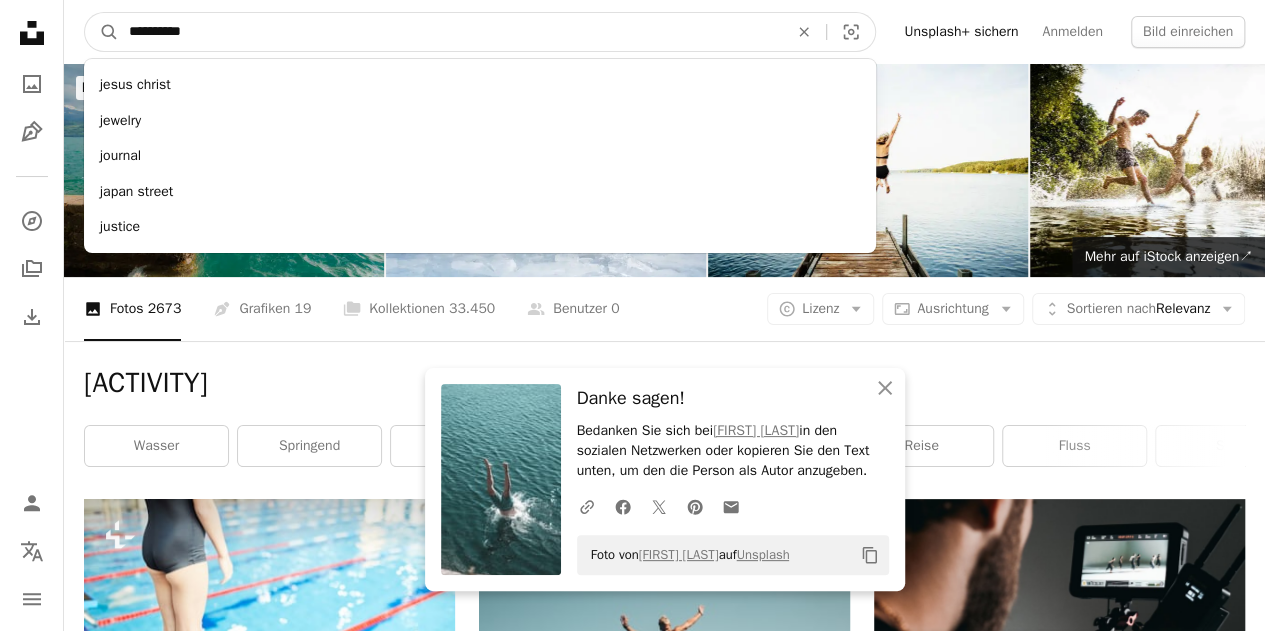 type on "**********" 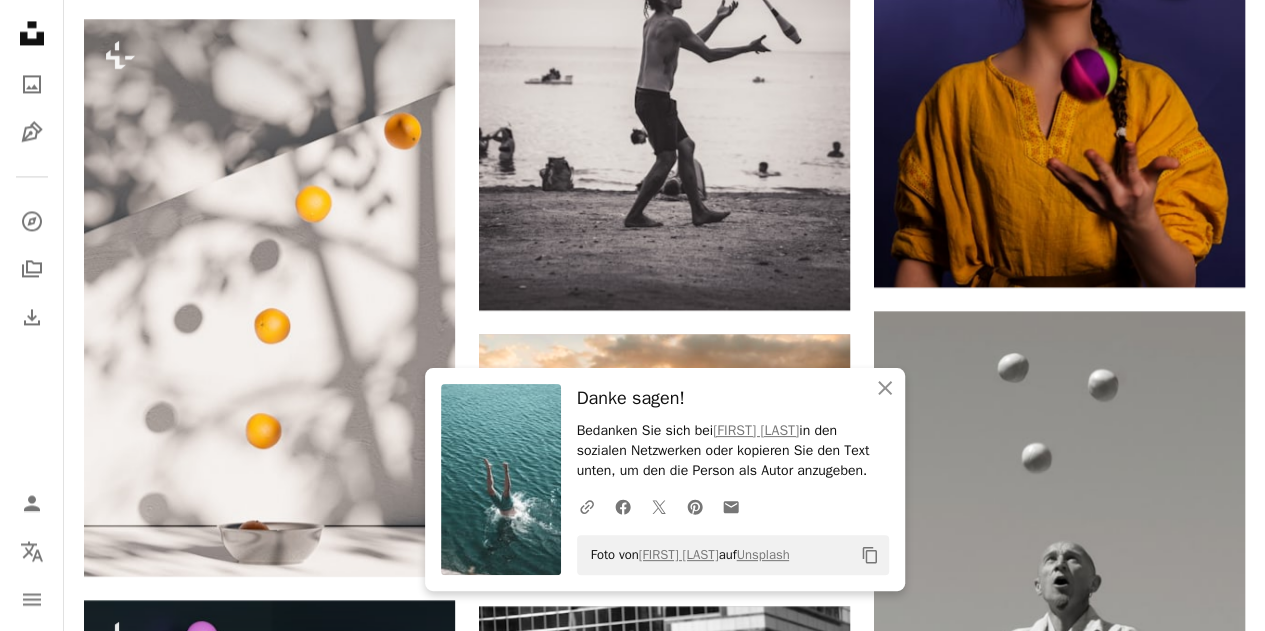 scroll, scrollTop: 1580, scrollLeft: 0, axis: vertical 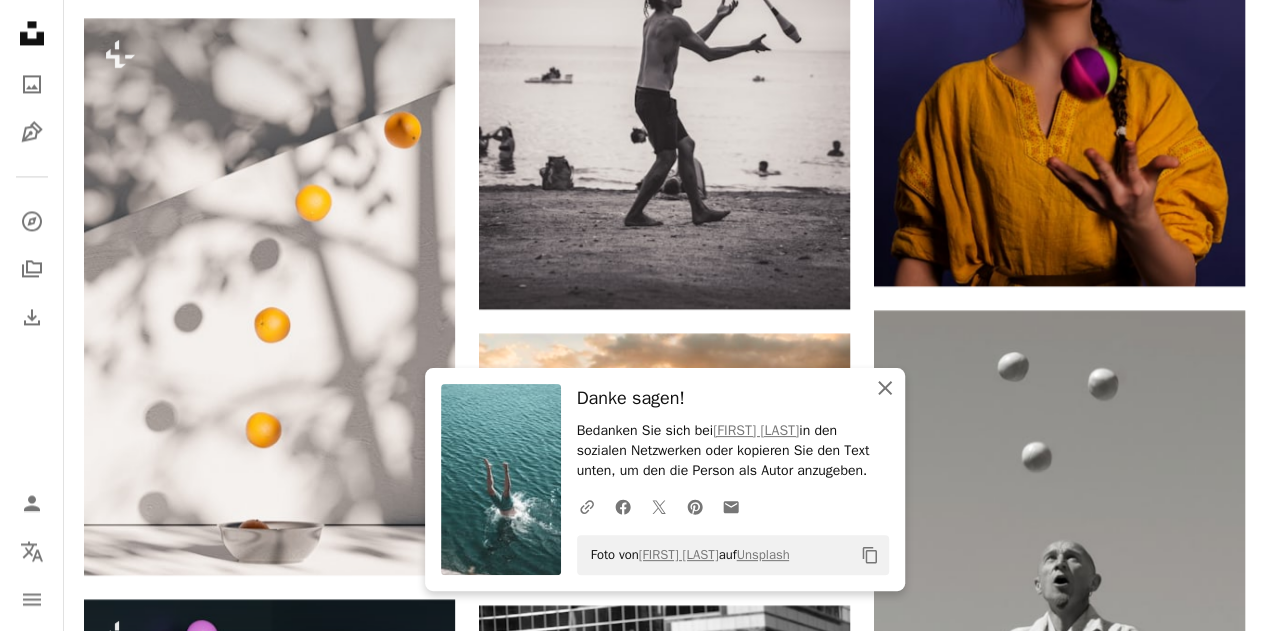 click 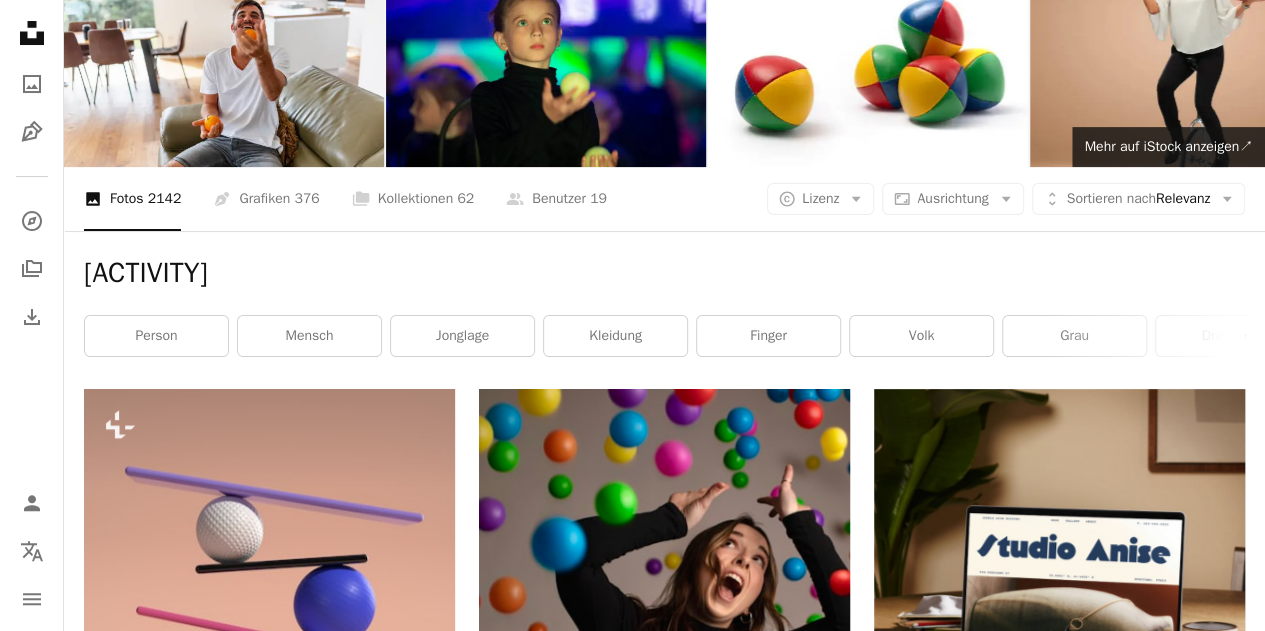 scroll, scrollTop: 0, scrollLeft: 0, axis: both 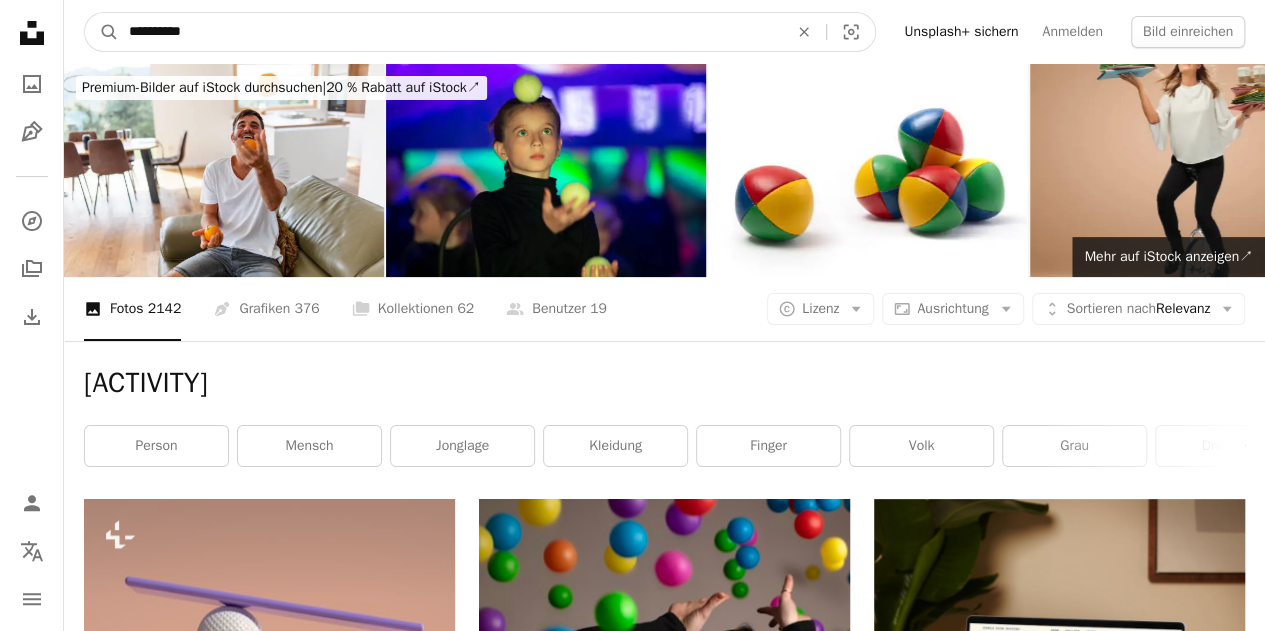 drag, startPoint x: 213, startPoint y: 30, endPoint x: 48, endPoint y: 35, distance: 165.07574 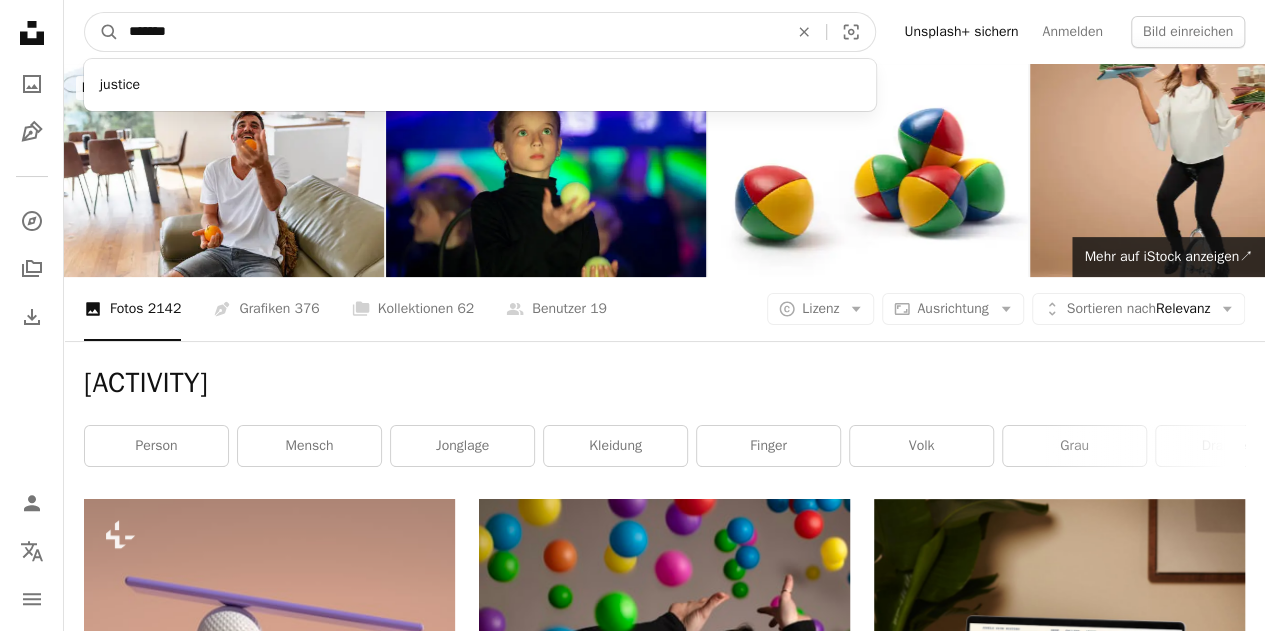 type on "*******" 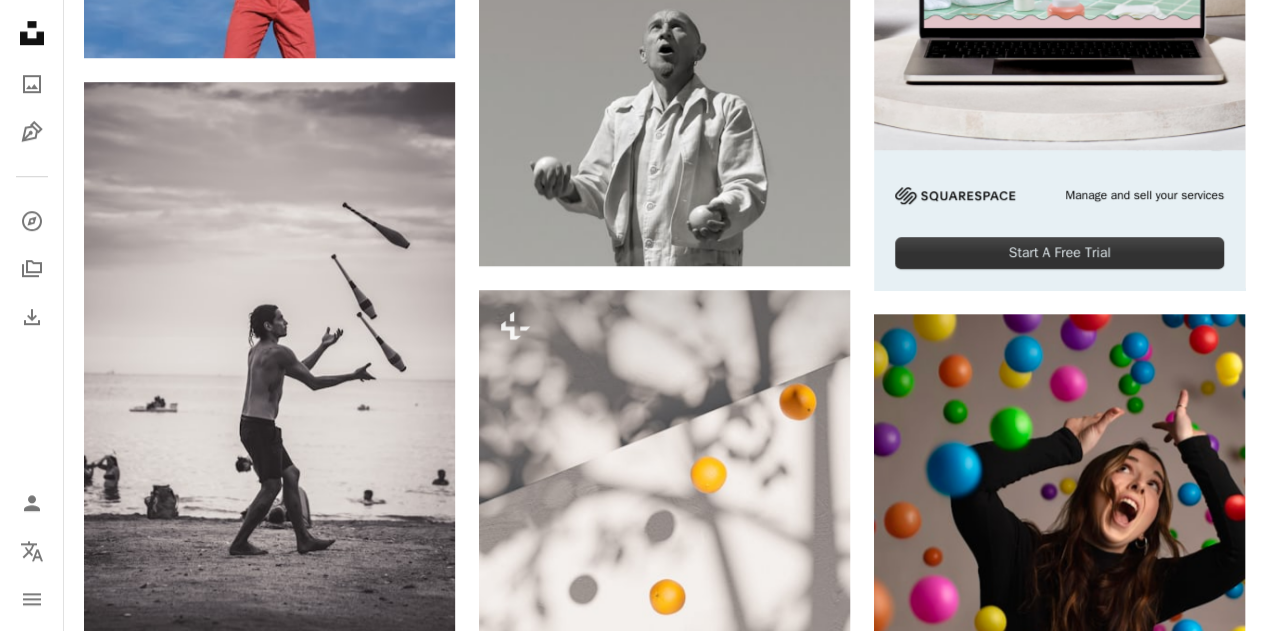 scroll, scrollTop: 0, scrollLeft: 0, axis: both 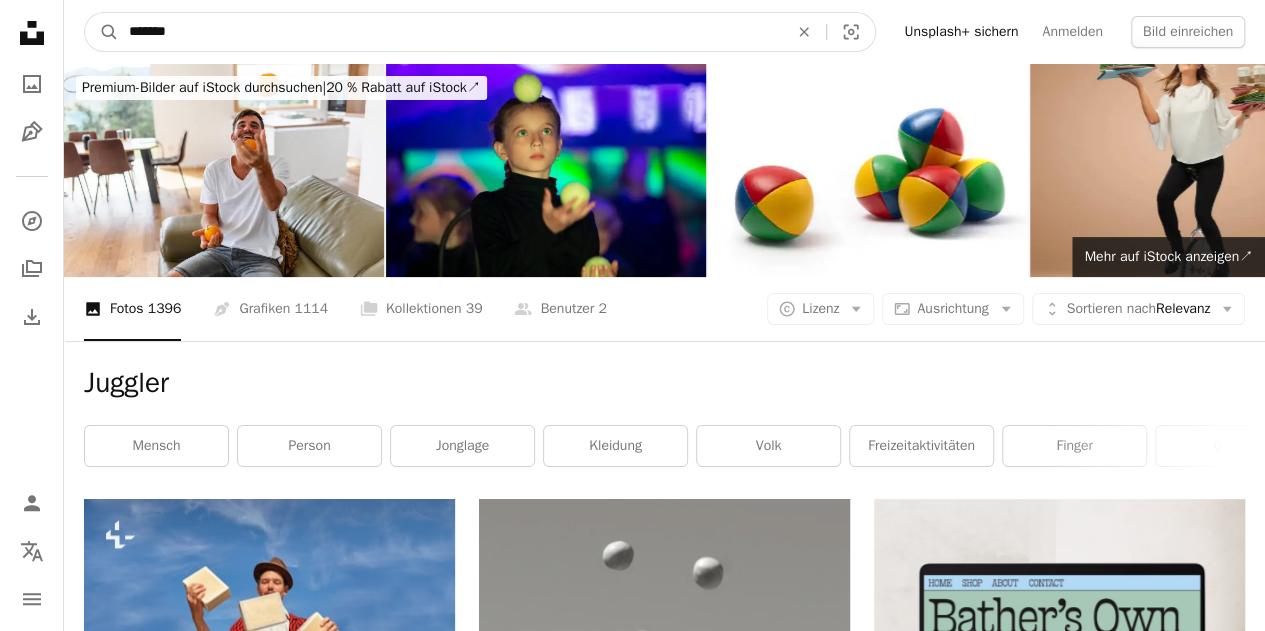 click on "*******" at bounding box center [450, 32] 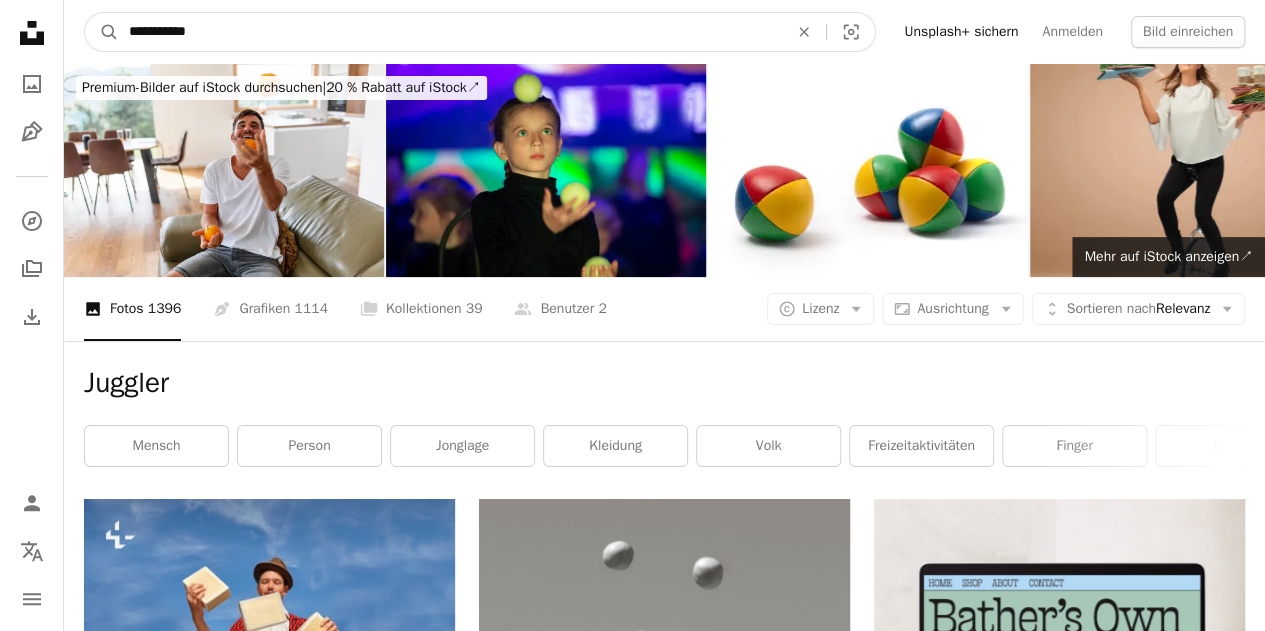 type on "**********" 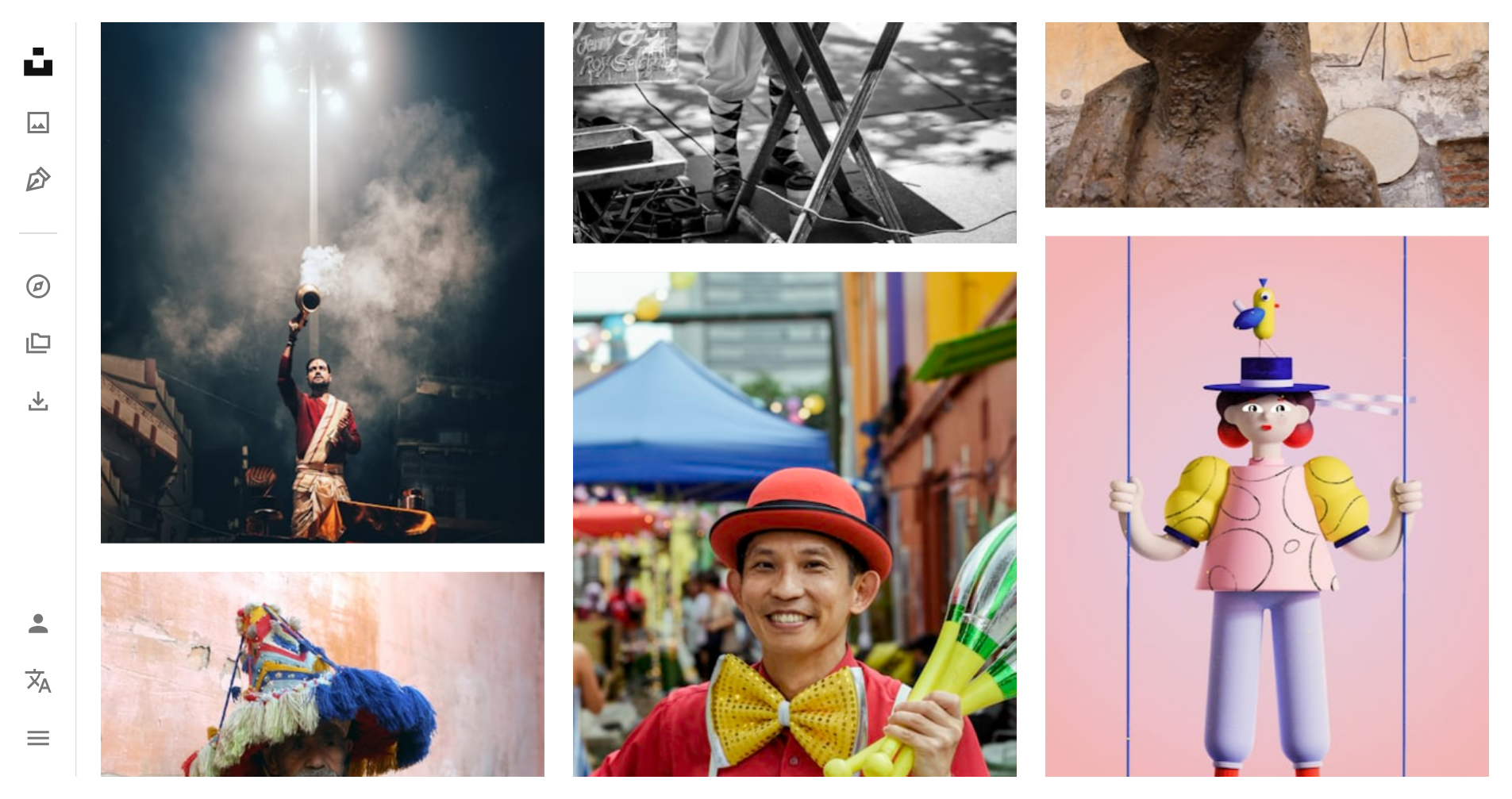 scroll, scrollTop: 1888, scrollLeft: 0, axis: vertical 